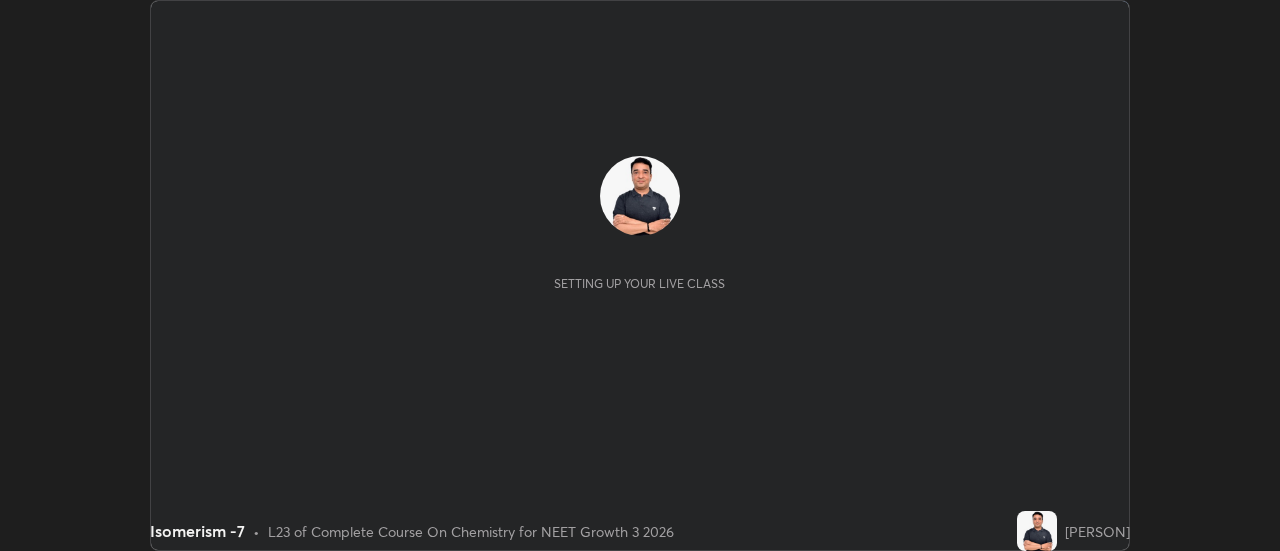 scroll, scrollTop: 0, scrollLeft: 0, axis: both 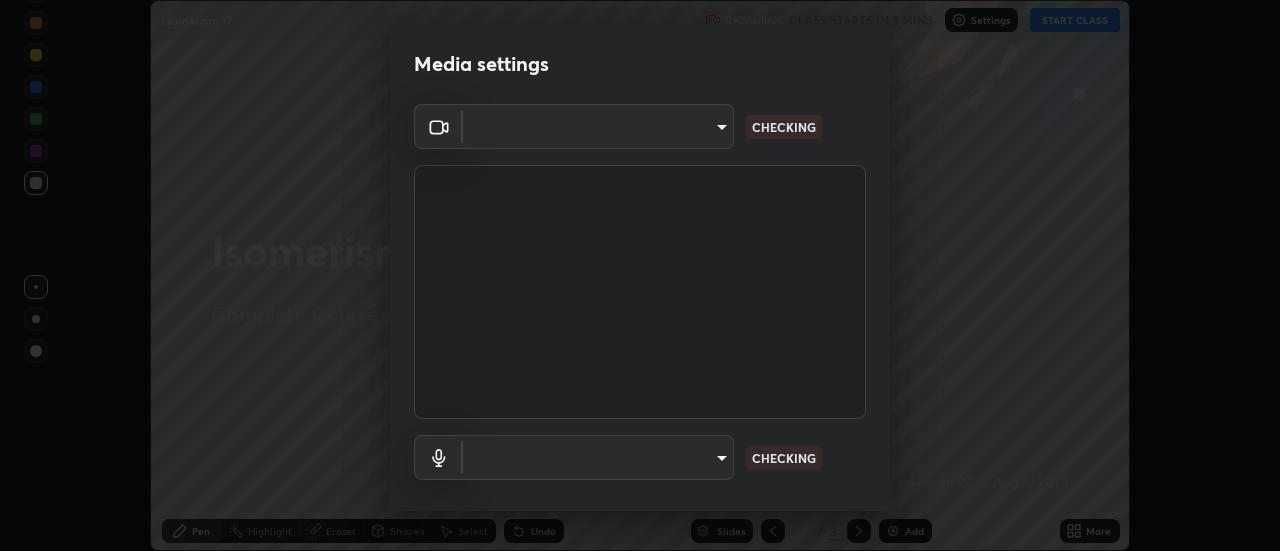 type on "cf8053163bb2f7d6ecf3d6bd7b4235d237b850a42bc303a0614f26eb784a67d0" 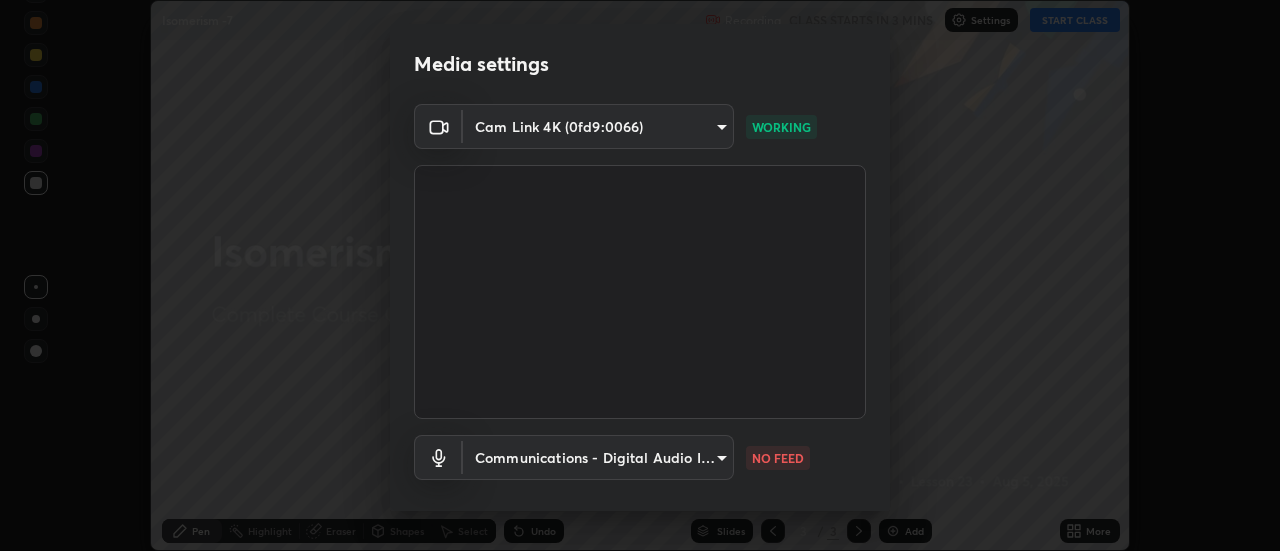 click on "Erase all Isomerism -7 Recording CLASS STARTS IN 3 MINS Settings START CLASS Setting up your live class Isomerism -7 • L23 of Complete Course On Chemistry for NEET Growth 3 2026 [PERSON] Pen Highlight Eraser Shapes Select Undo Slides 3 / 3 Add More No doubts shared Encourage your learners to ask a doubt for better clarity Report an issue Reason for reporting Buffering Chat not working Audio - Video sync issue Educator video quality low ​ Attach an image Report Media settings Cam Link 4K (0fd9:0066) cf8053163bb2f7d6ecf3d6bd7b4235d237b850a42bc303a0614f26eb784a67d0 WORKING Communications - Digital Audio Interface (3- Cam Link 4K) communications NO FEED 1 / 5 Next" at bounding box center (640, 275) 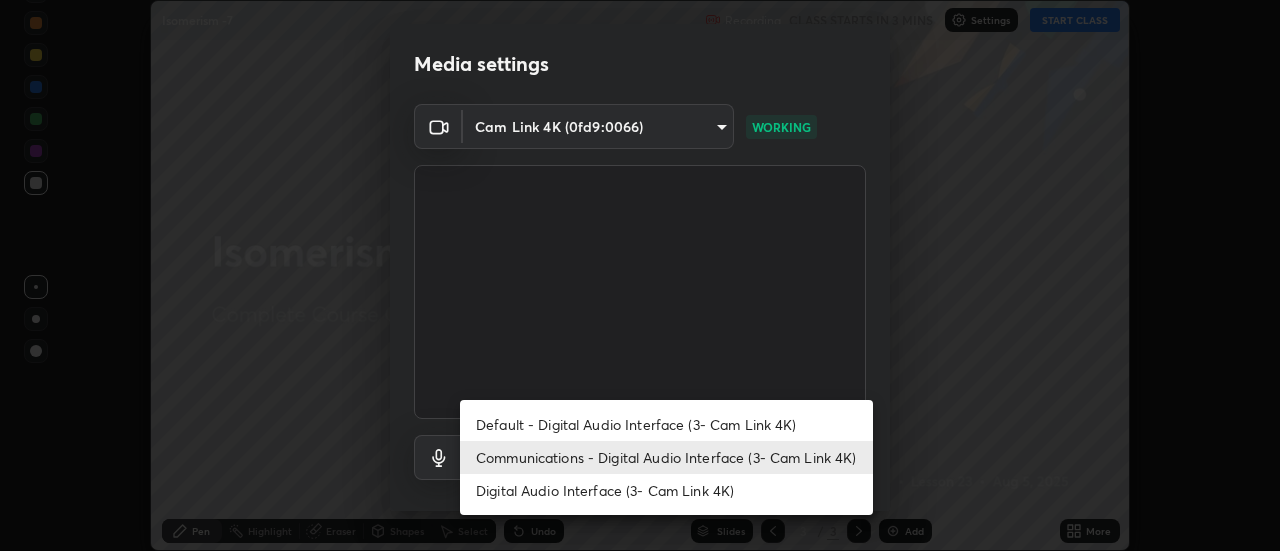 click on "Default - Digital Audio Interface (3- Cam Link 4K)" at bounding box center (666, 424) 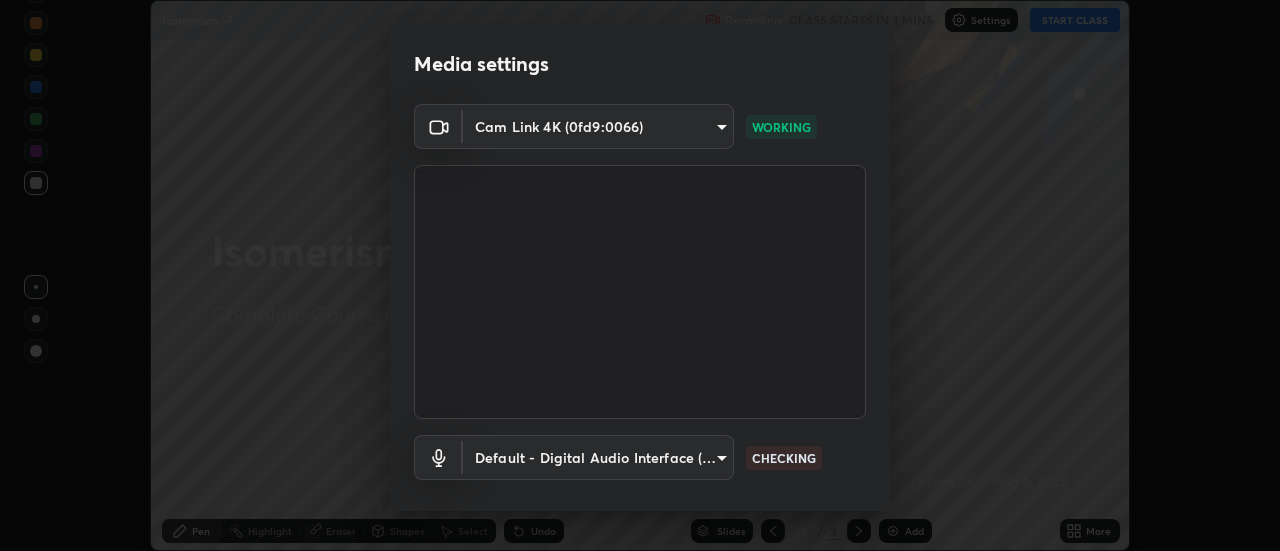 scroll, scrollTop: 105, scrollLeft: 0, axis: vertical 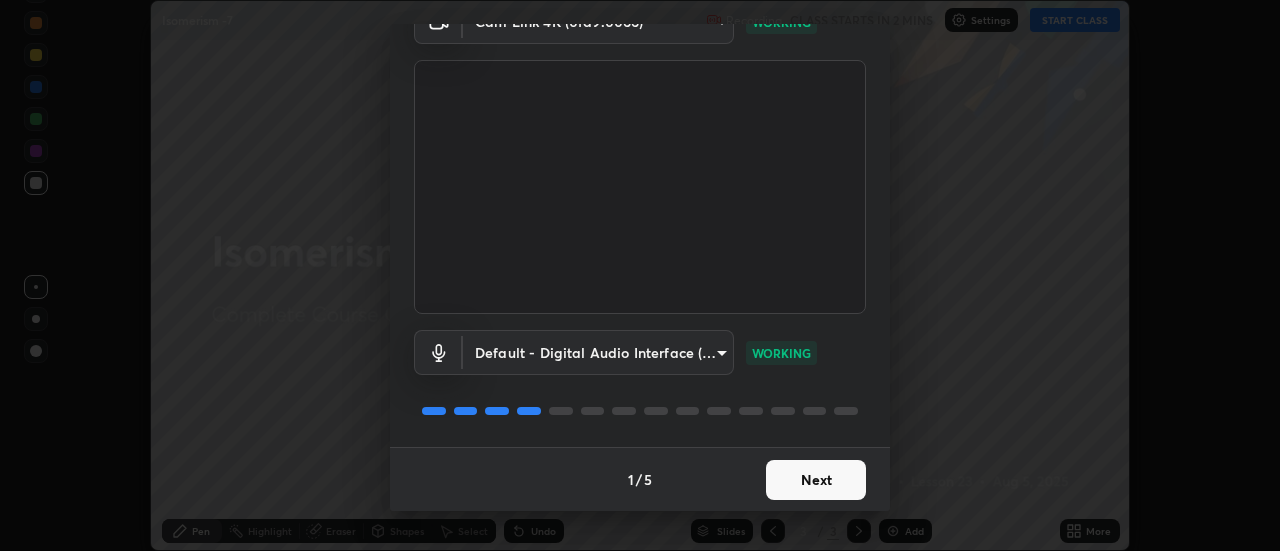 click on "Next" at bounding box center [816, 480] 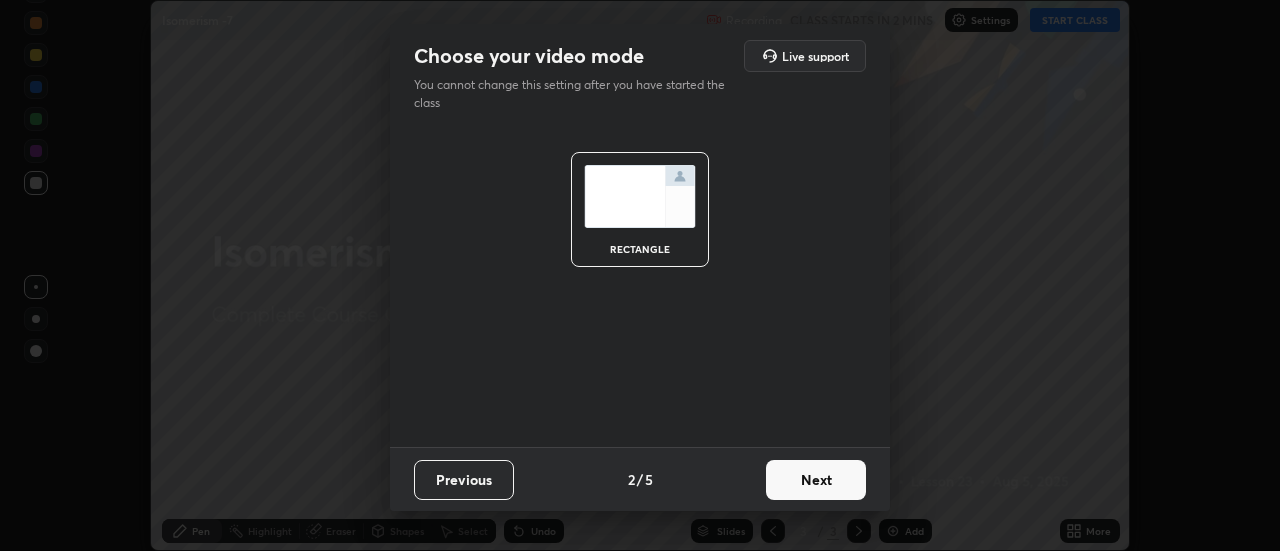 click on "Next" at bounding box center (816, 480) 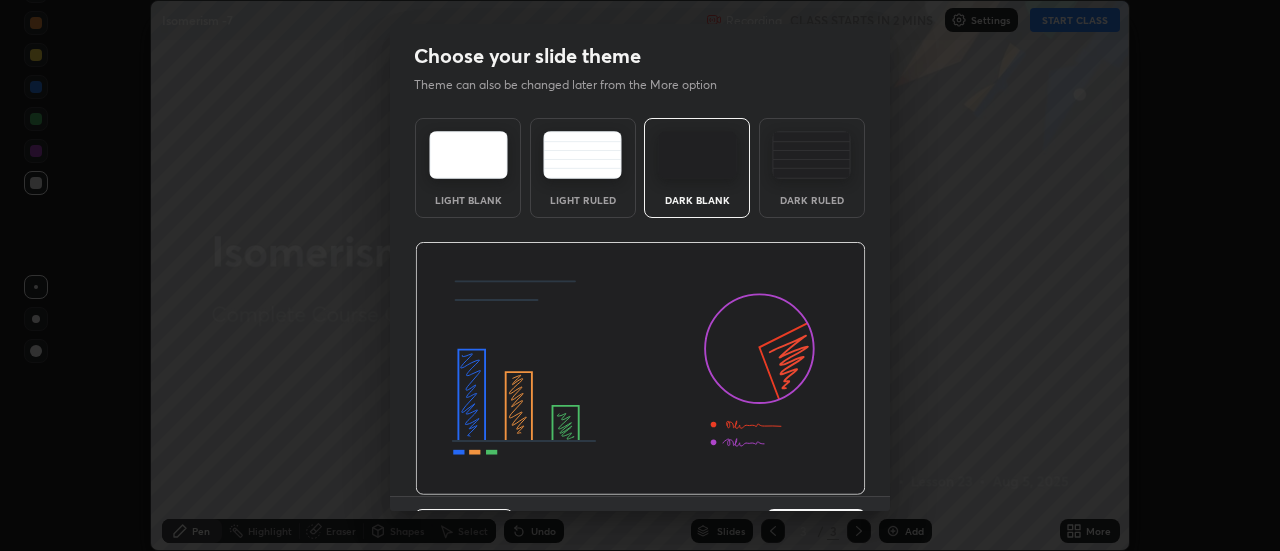 click at bounding box center [640, 369] 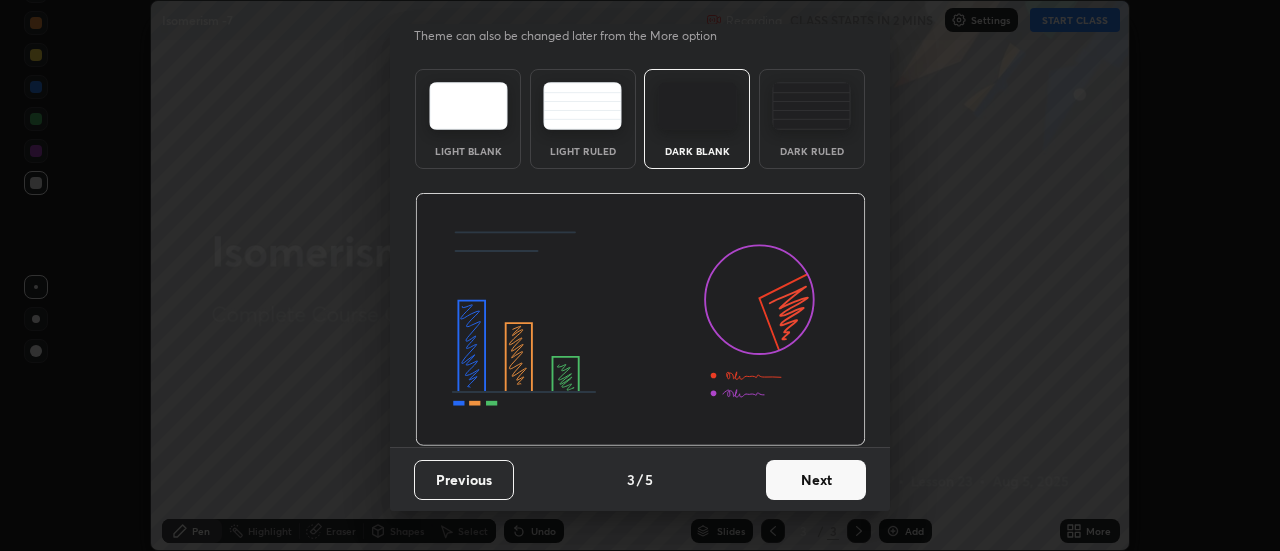click on "Next" at bounding box center [816, 480] 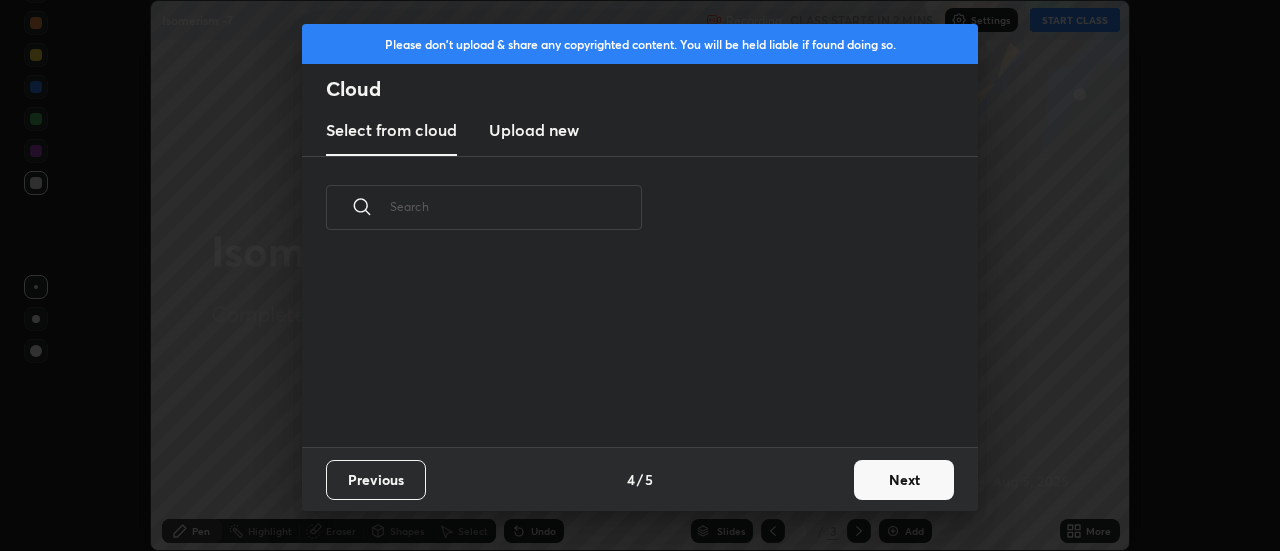 scroll, scrollTop: 0, scrollLeft: 0, axis: both 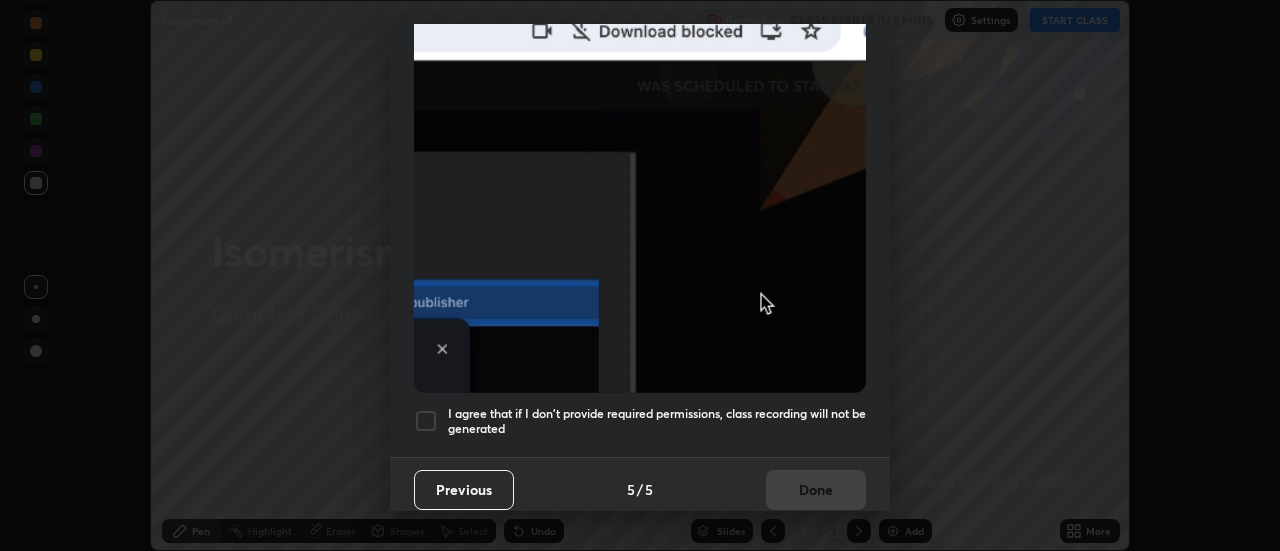 click at bounding box center [426, 421] 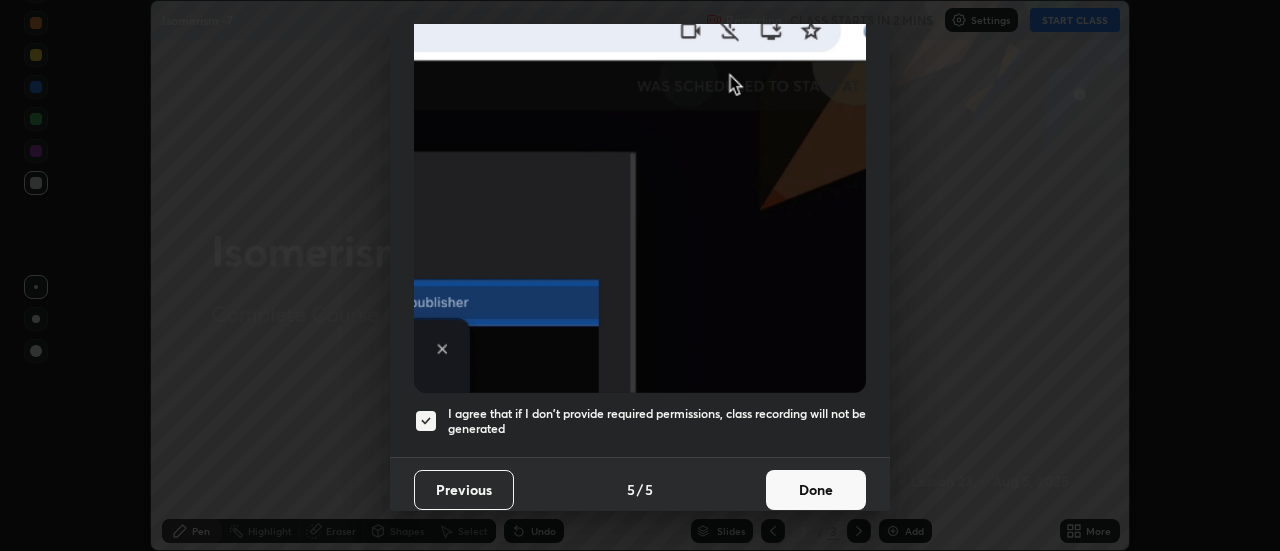 click on "Done" at bounding box center [816, 490] 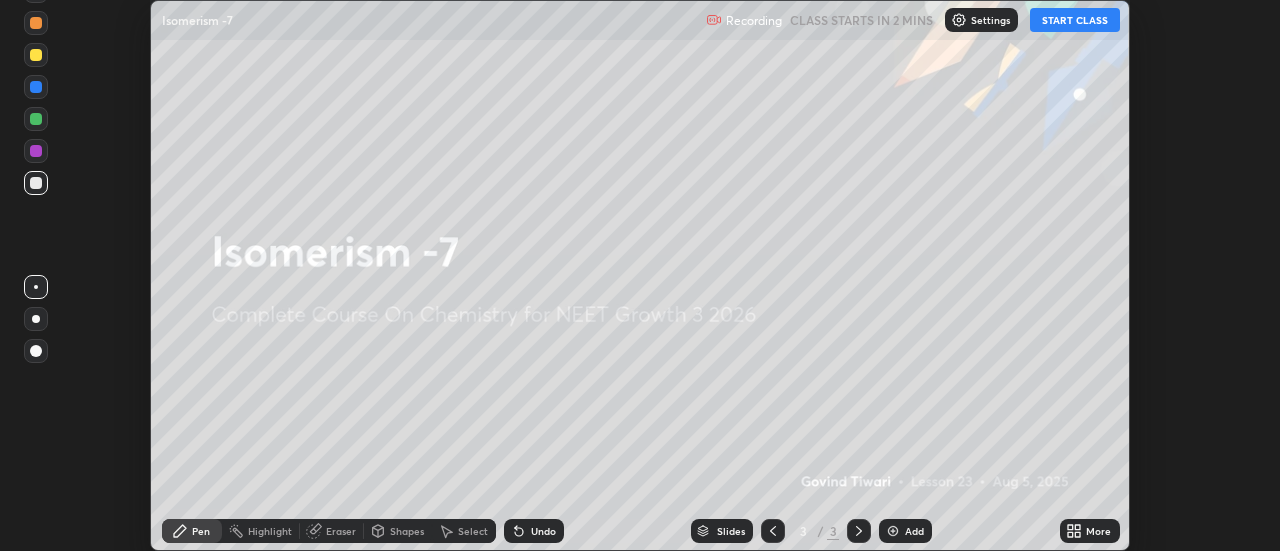 click 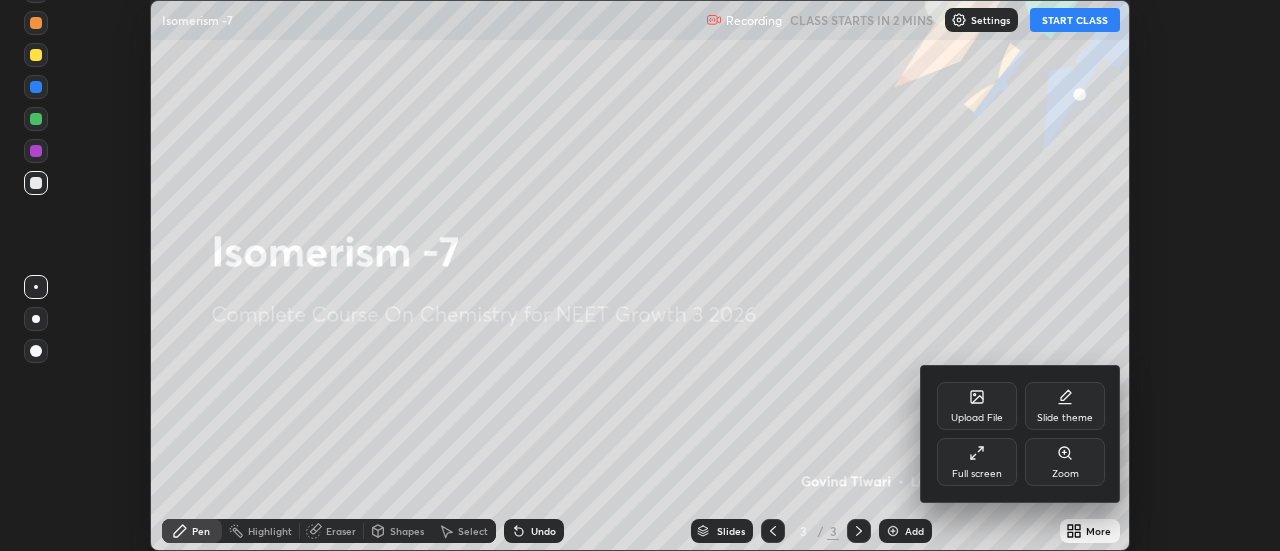 click on "Full screen" at bounding box center [977, 462] 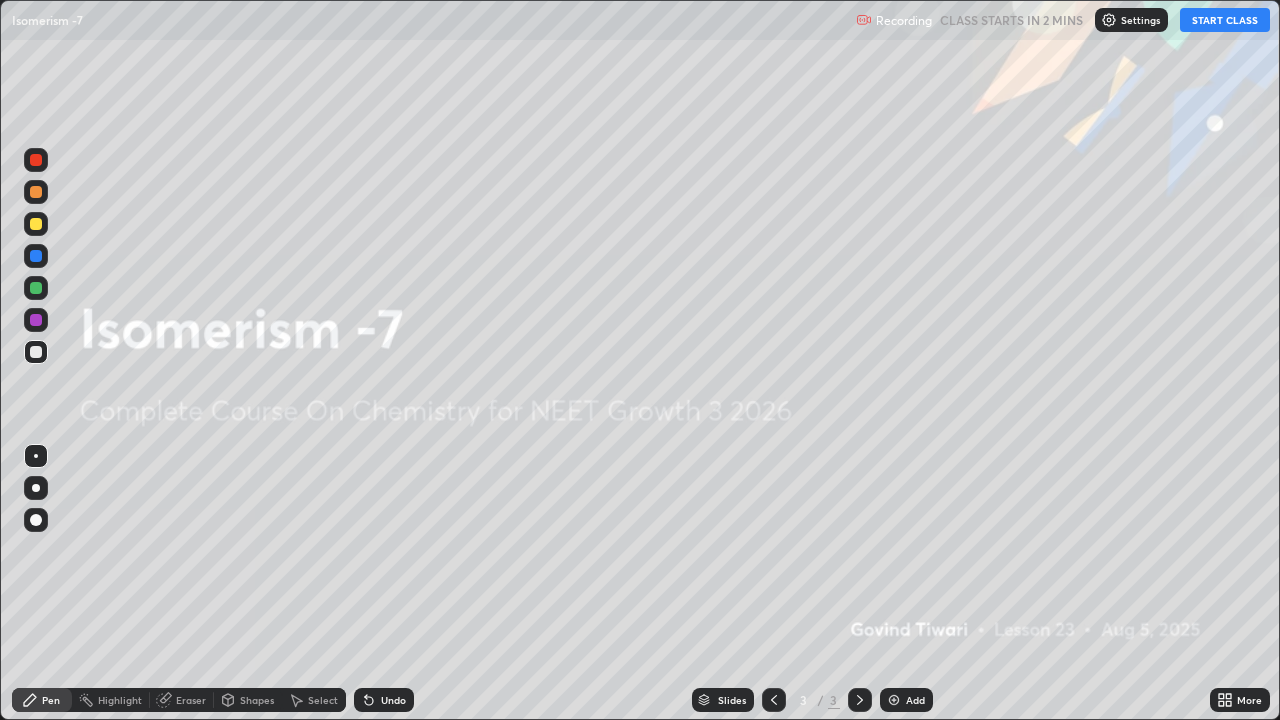 scroll, scrollTop: 99280, scrollLeft: 98720, axis: both 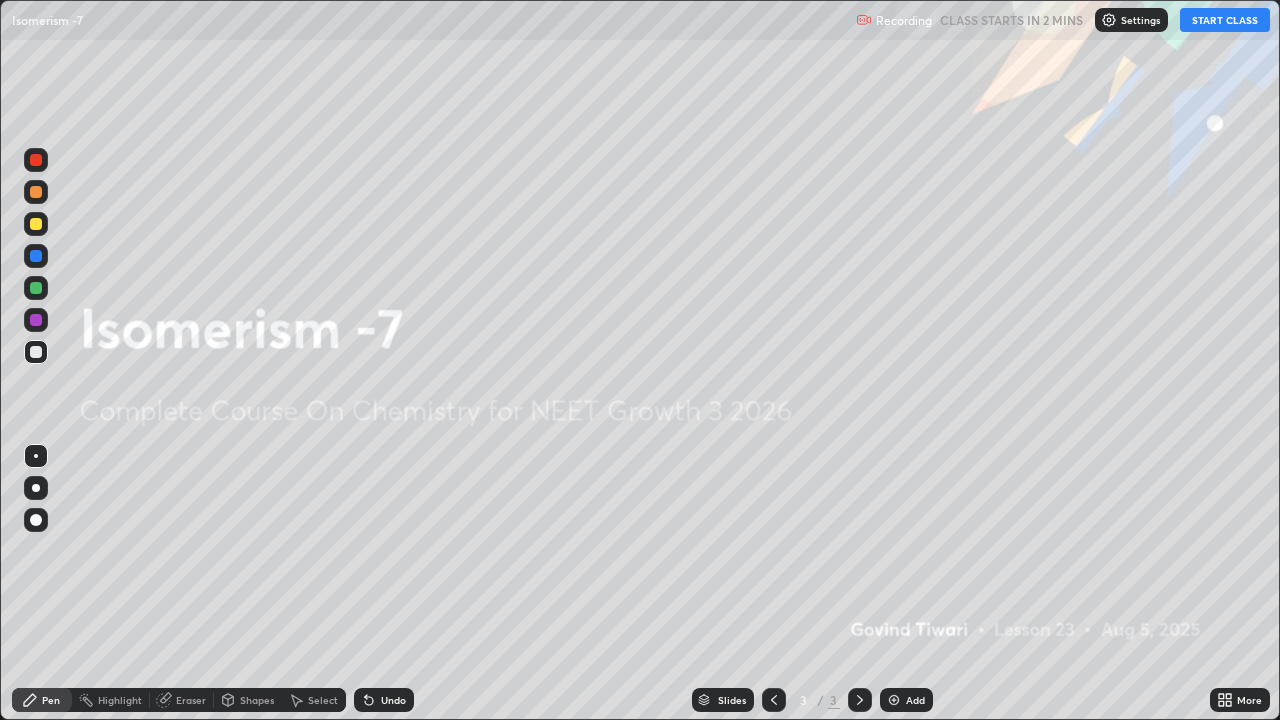 click on "START CLASS" at bounding box center [1225, 20] 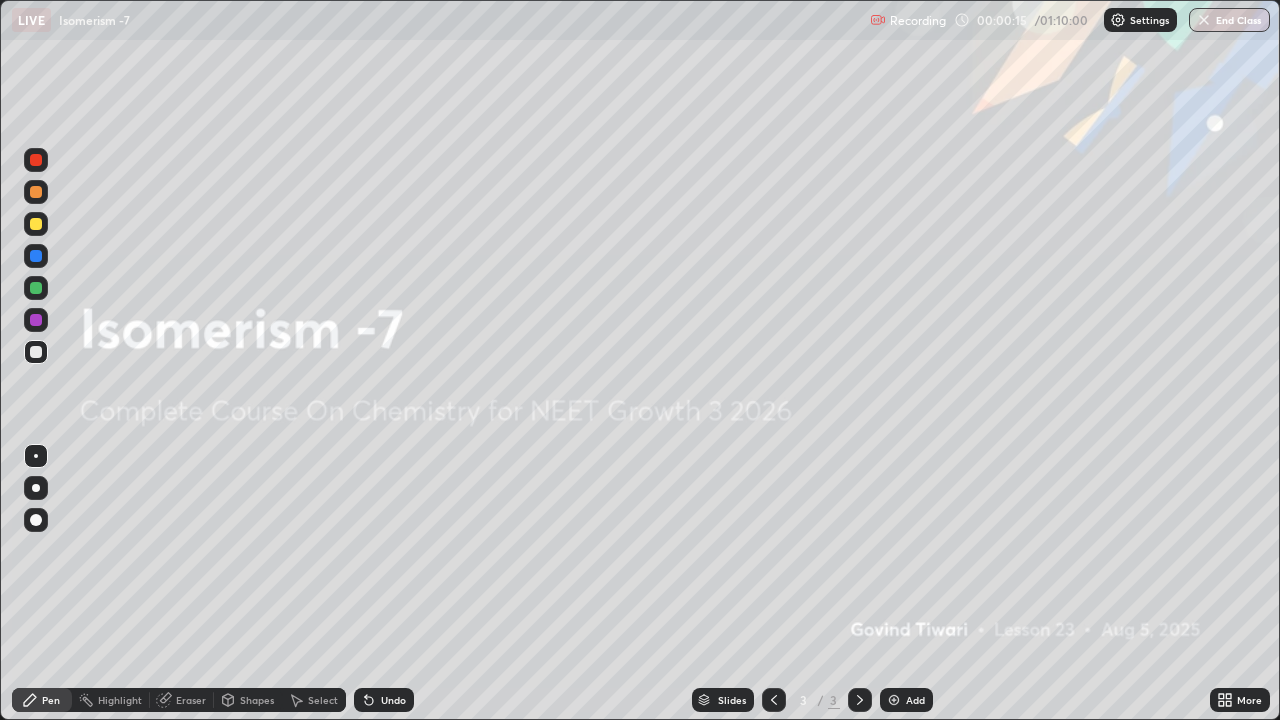 click at bounding box center [894, 700] 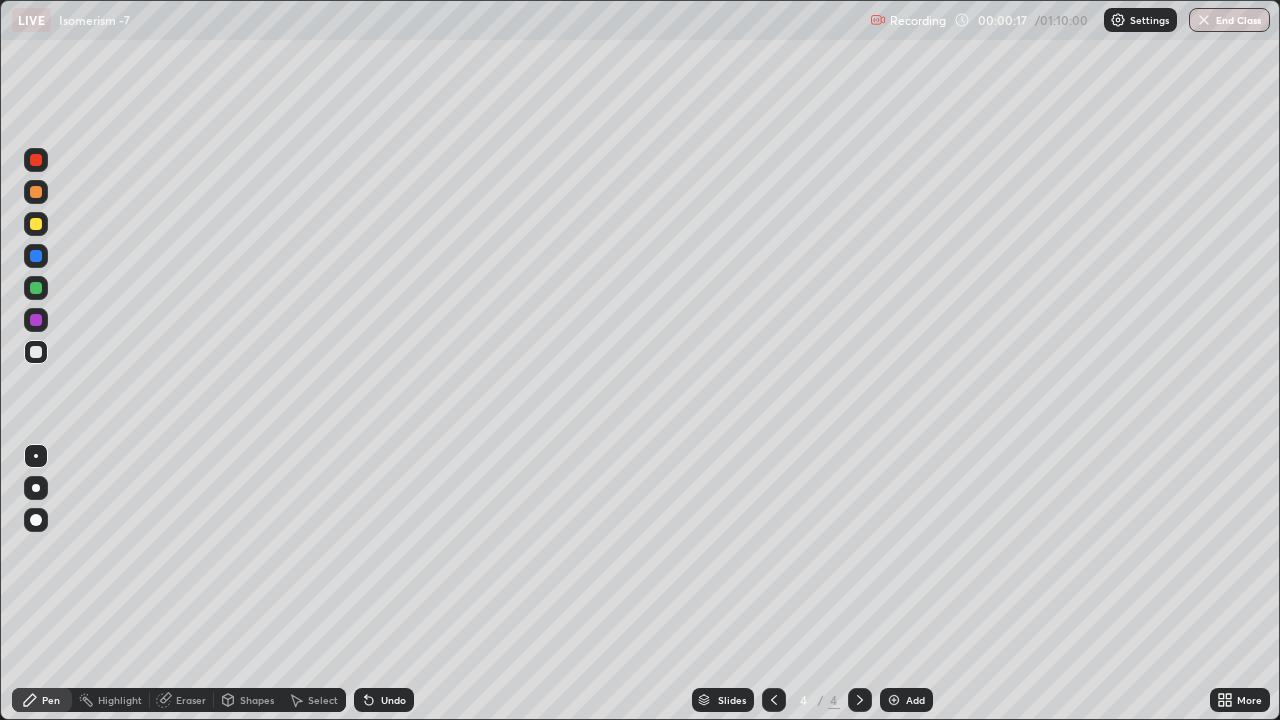 click at bounding box center [36, 488] 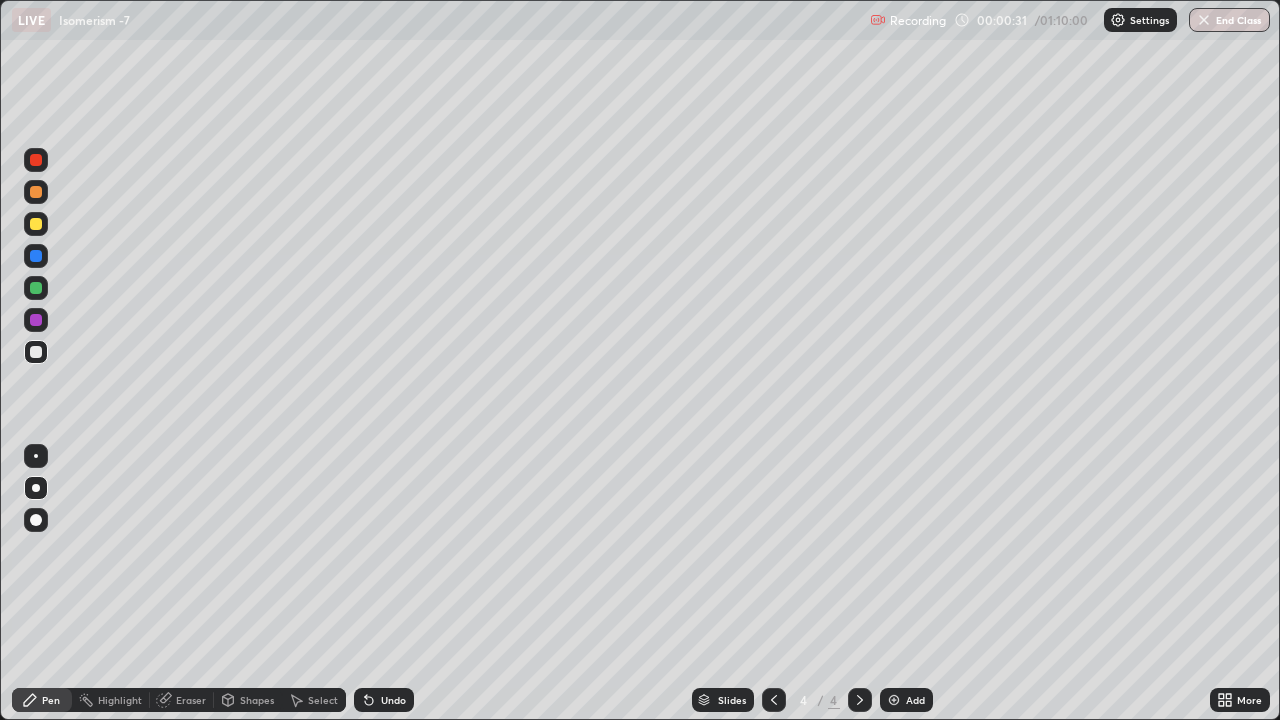 click at bounding box center (36, 520) 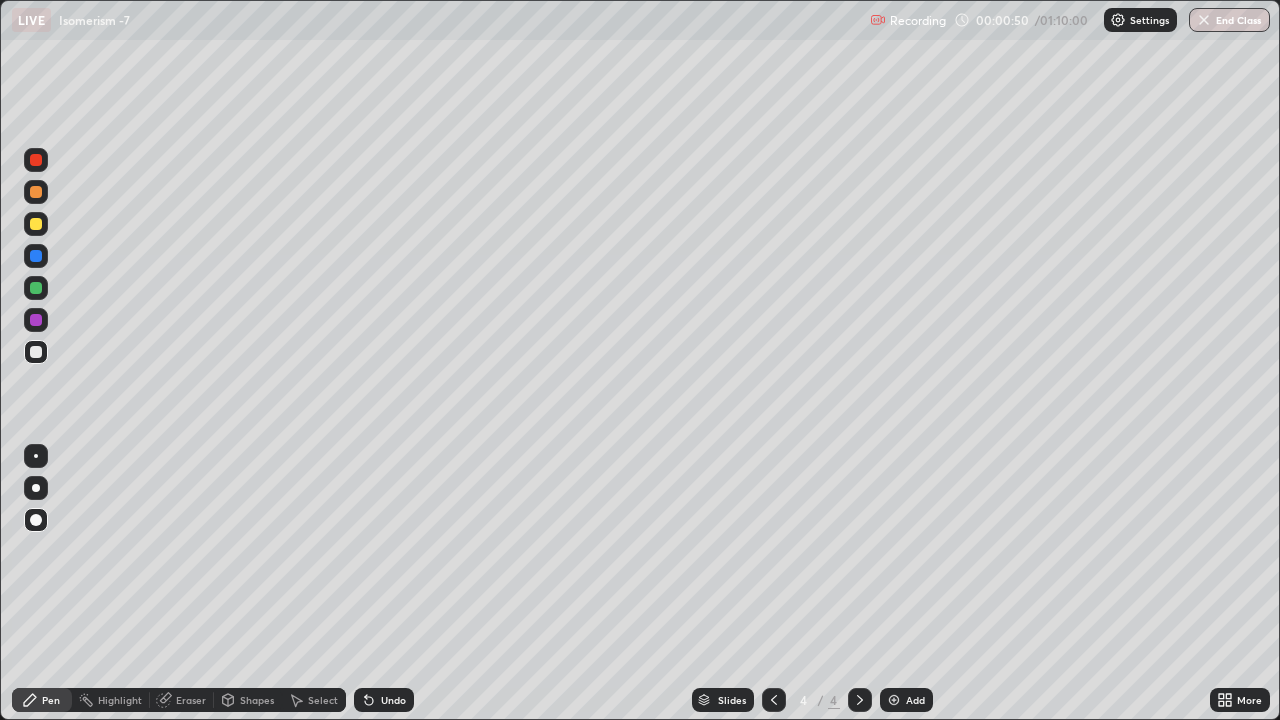 click at bounding box center (36, 224) 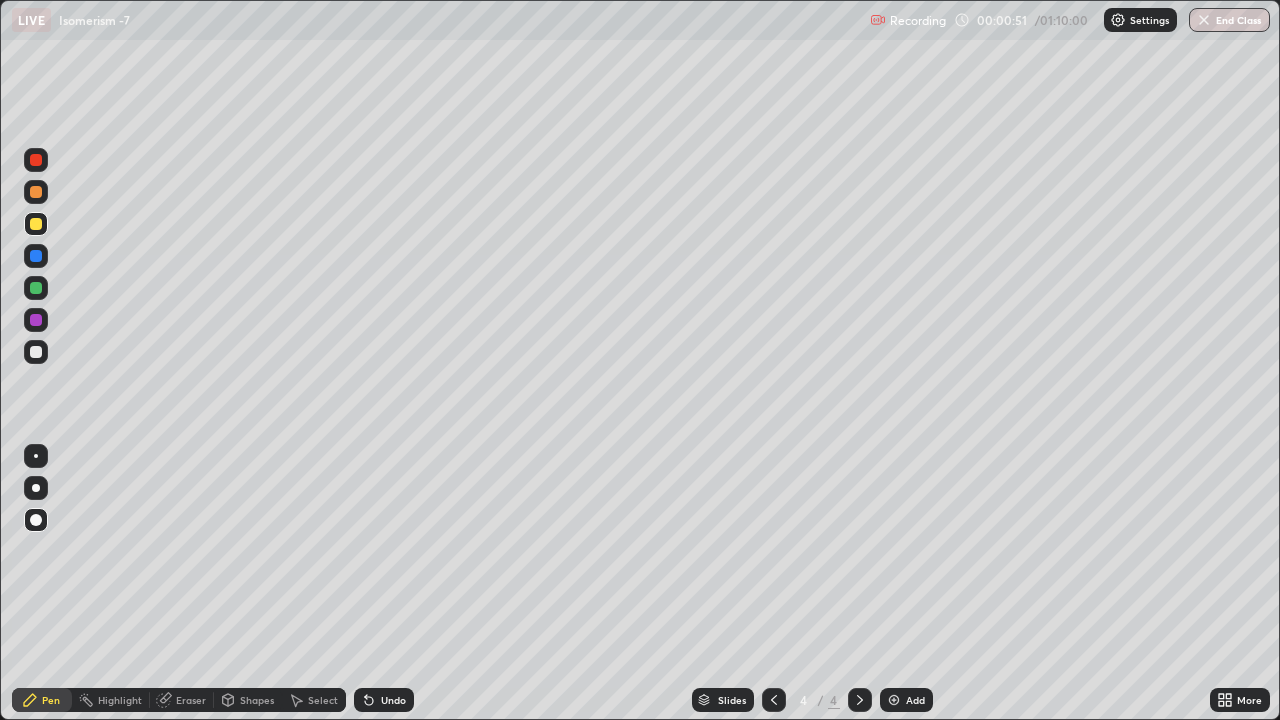 click at bounding box center [36, 488] 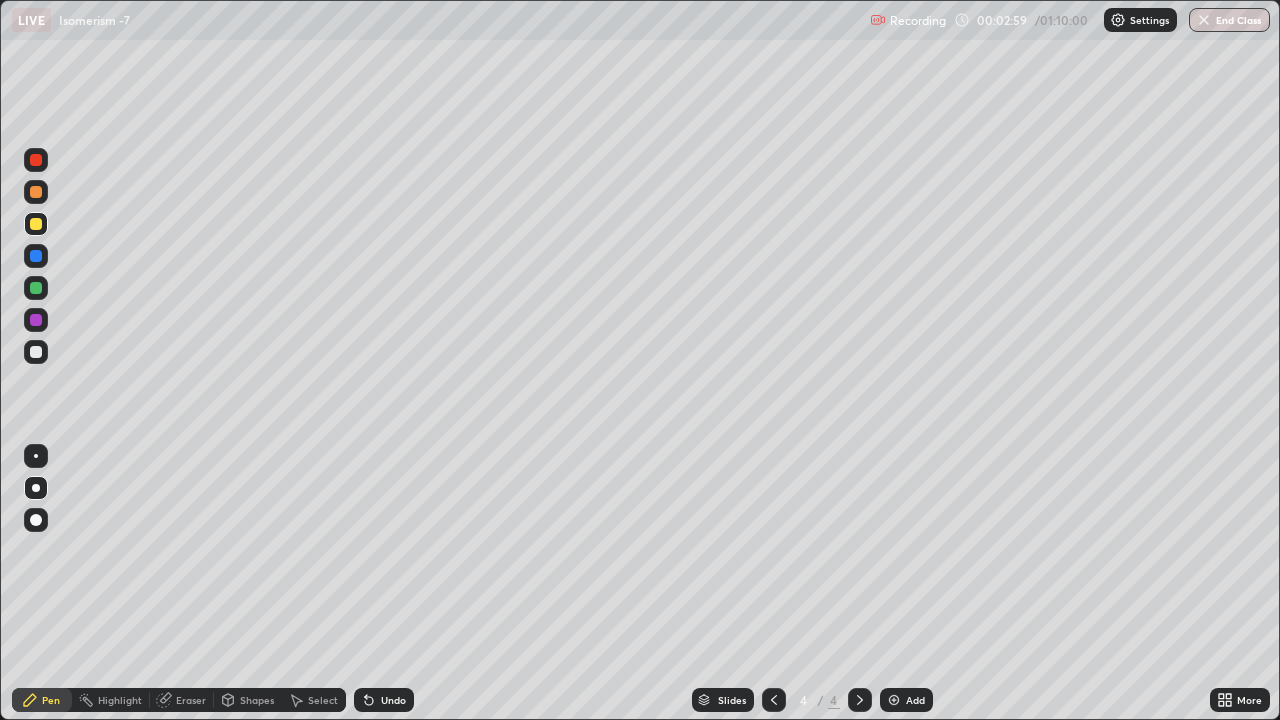 click at bounding box center (36, 352) 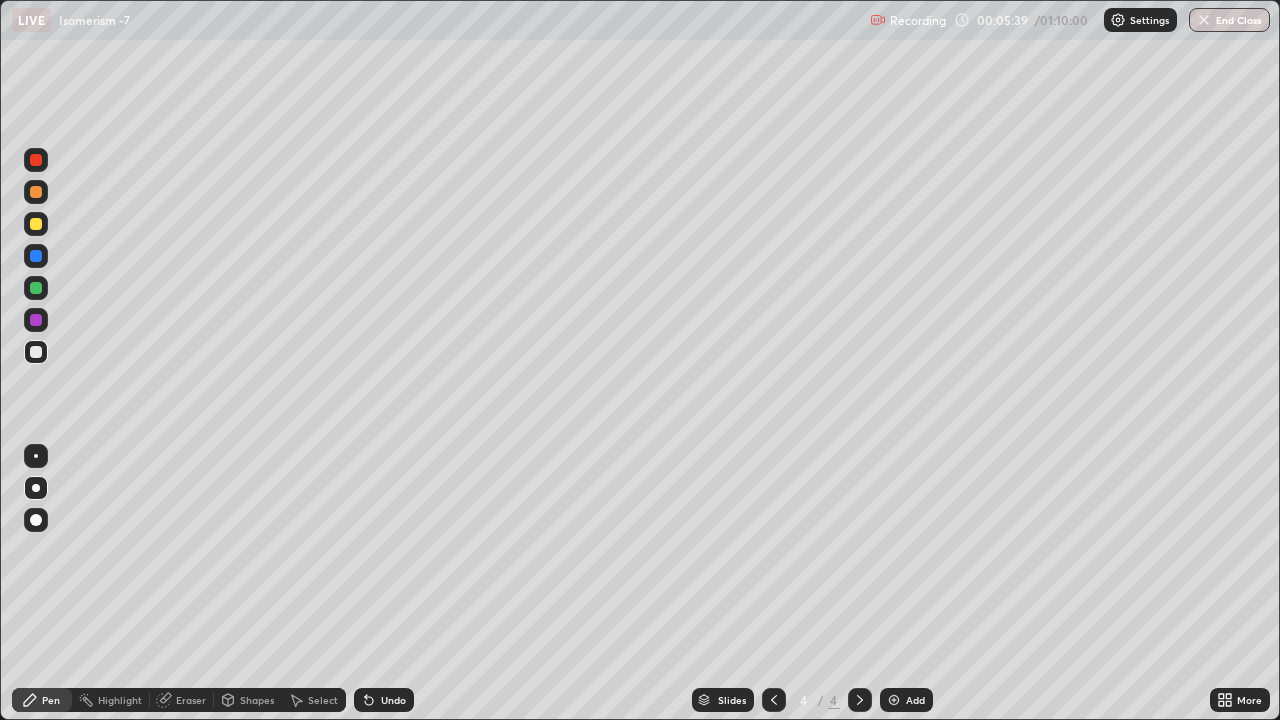 click at bounding box center [36, 224] 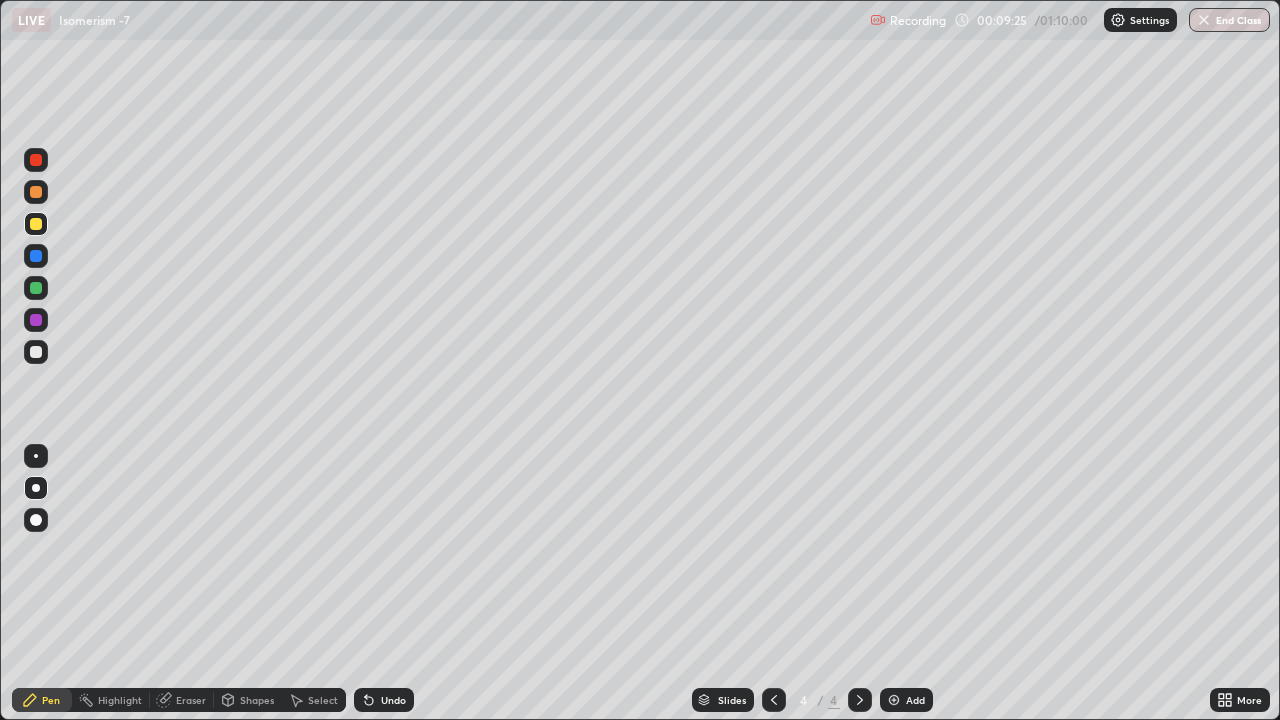 click 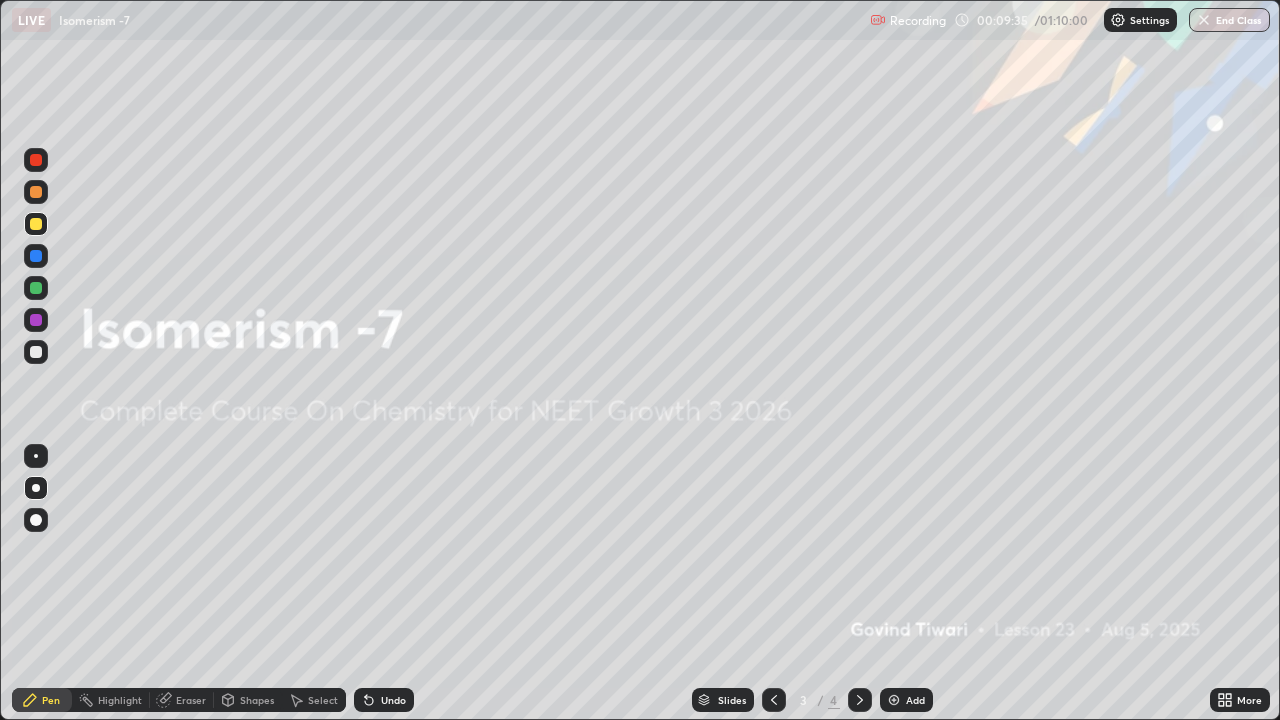 click at bounding box center (36, 352) 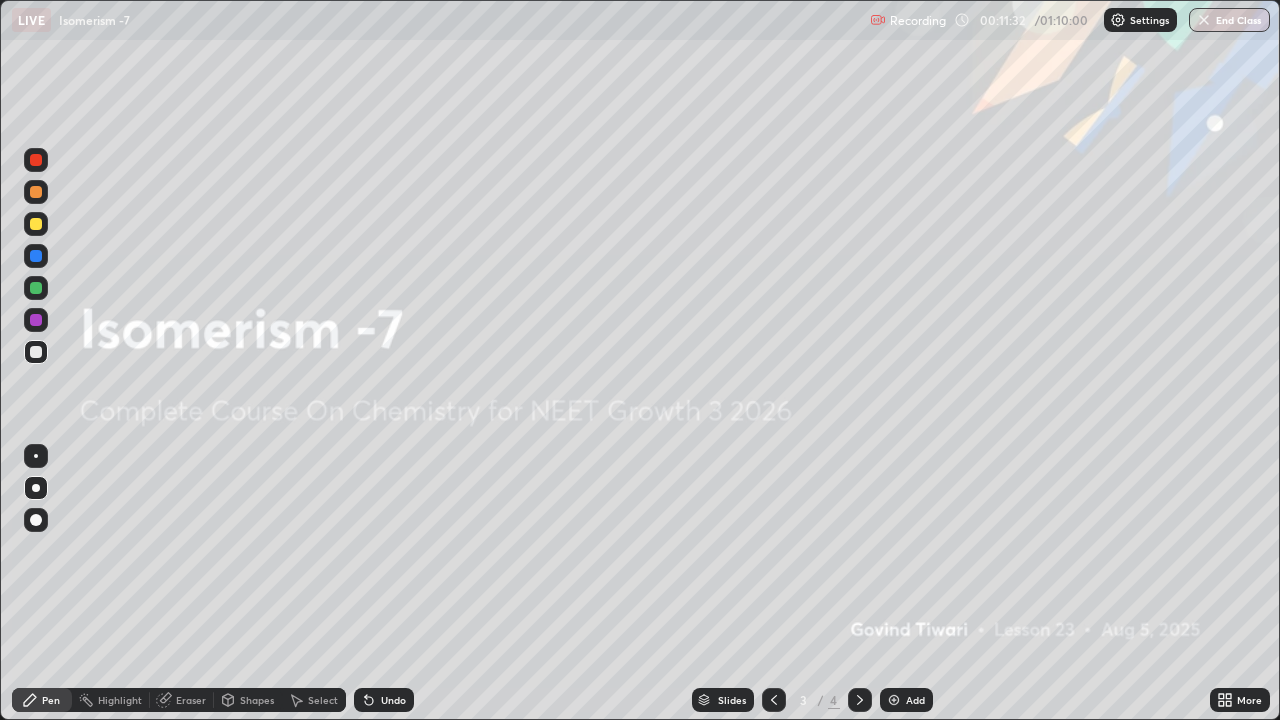 click 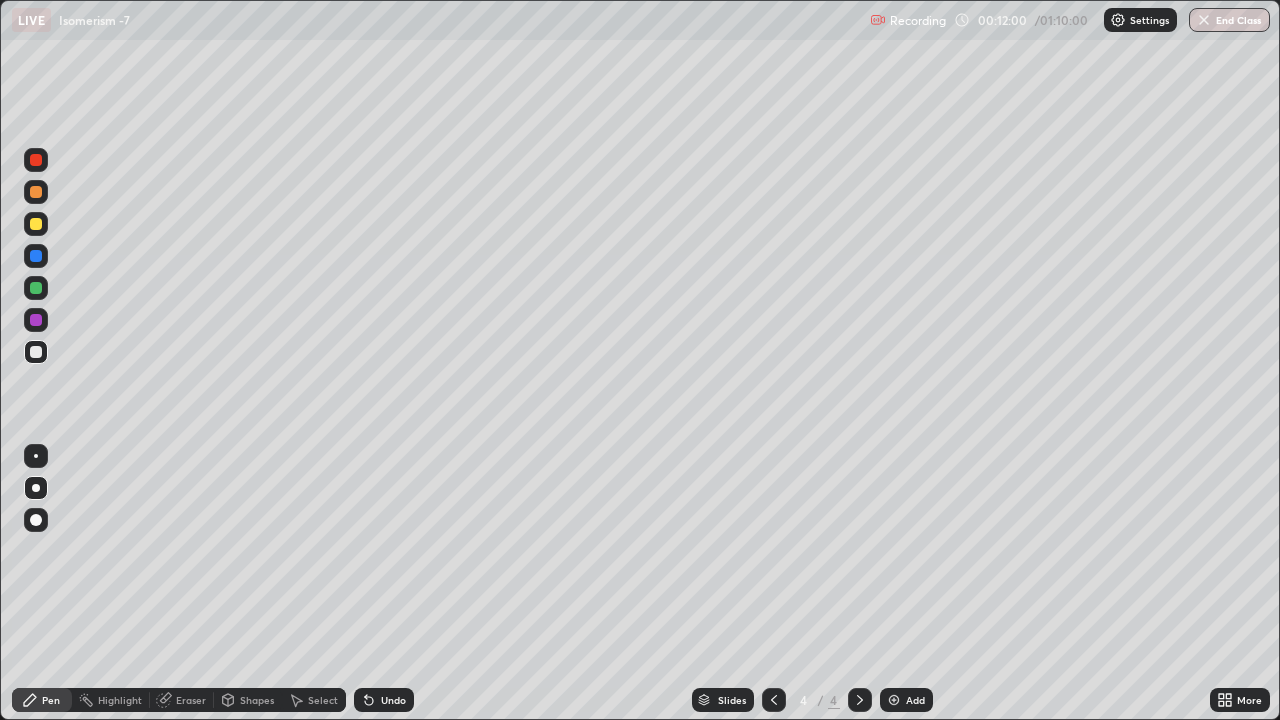 click at bounding box center (36, 224) 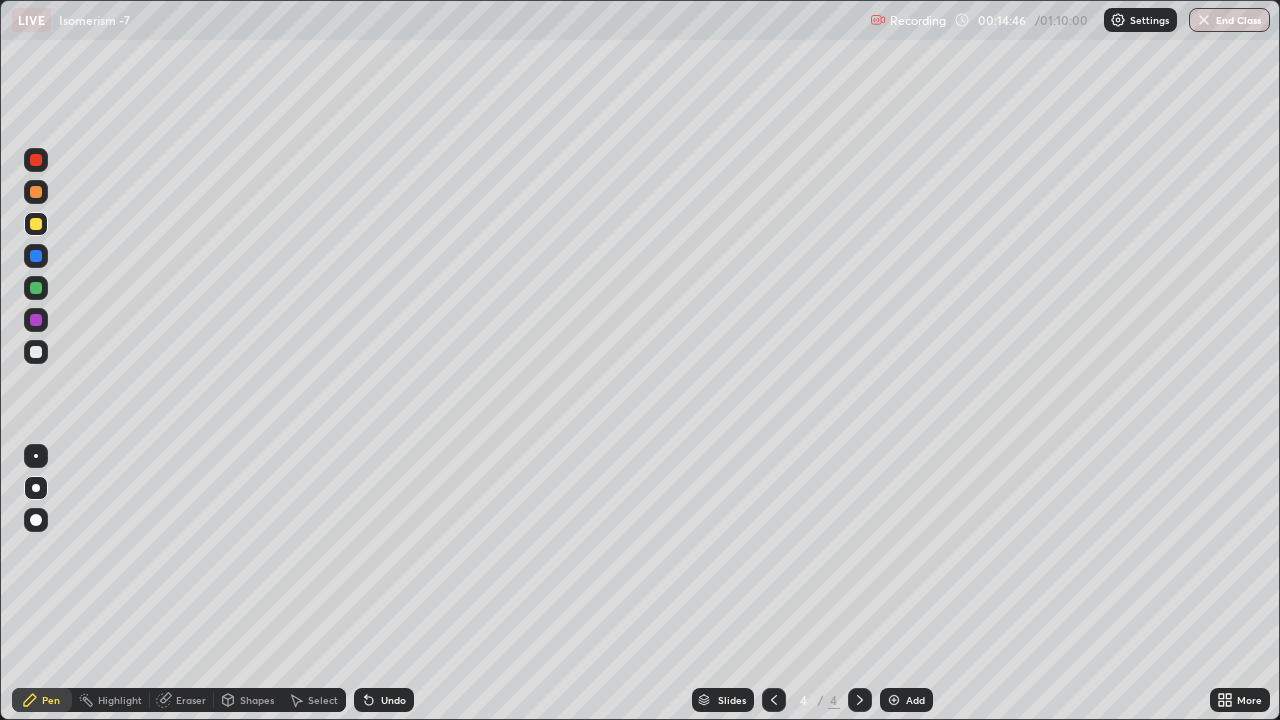 click at bounding box center (894, 700) 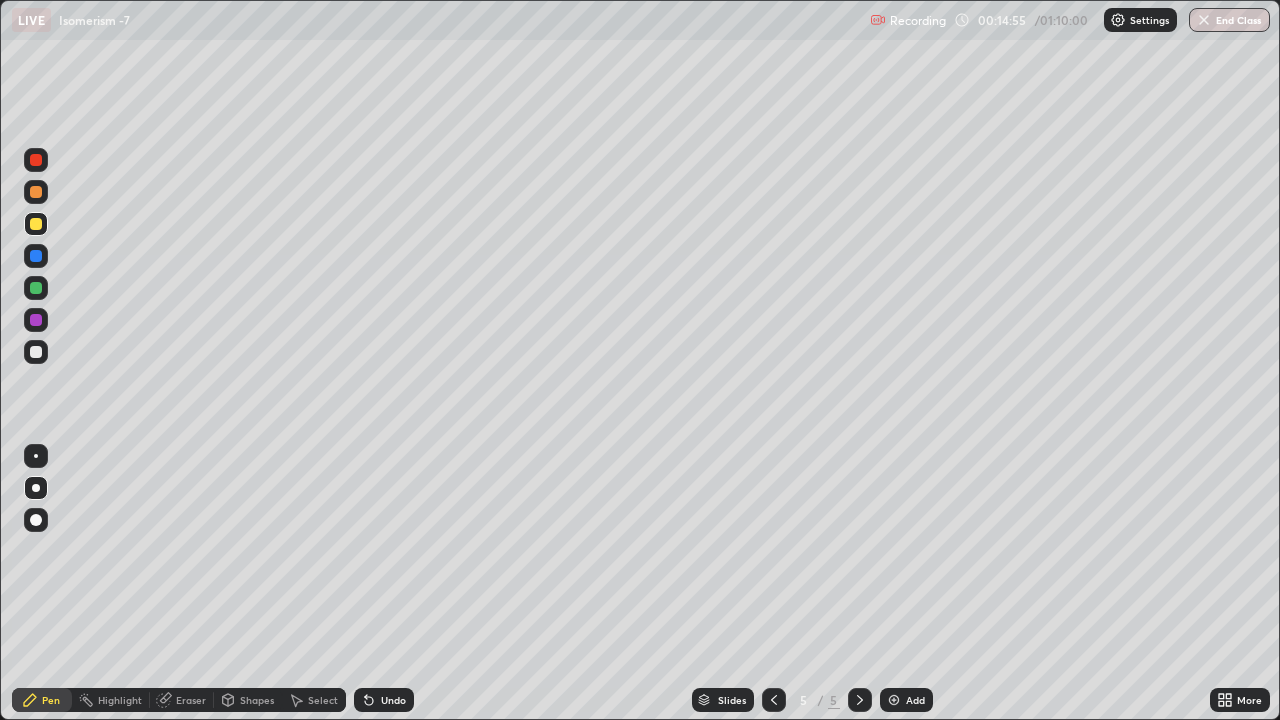 click at bounding box center (36, 352) 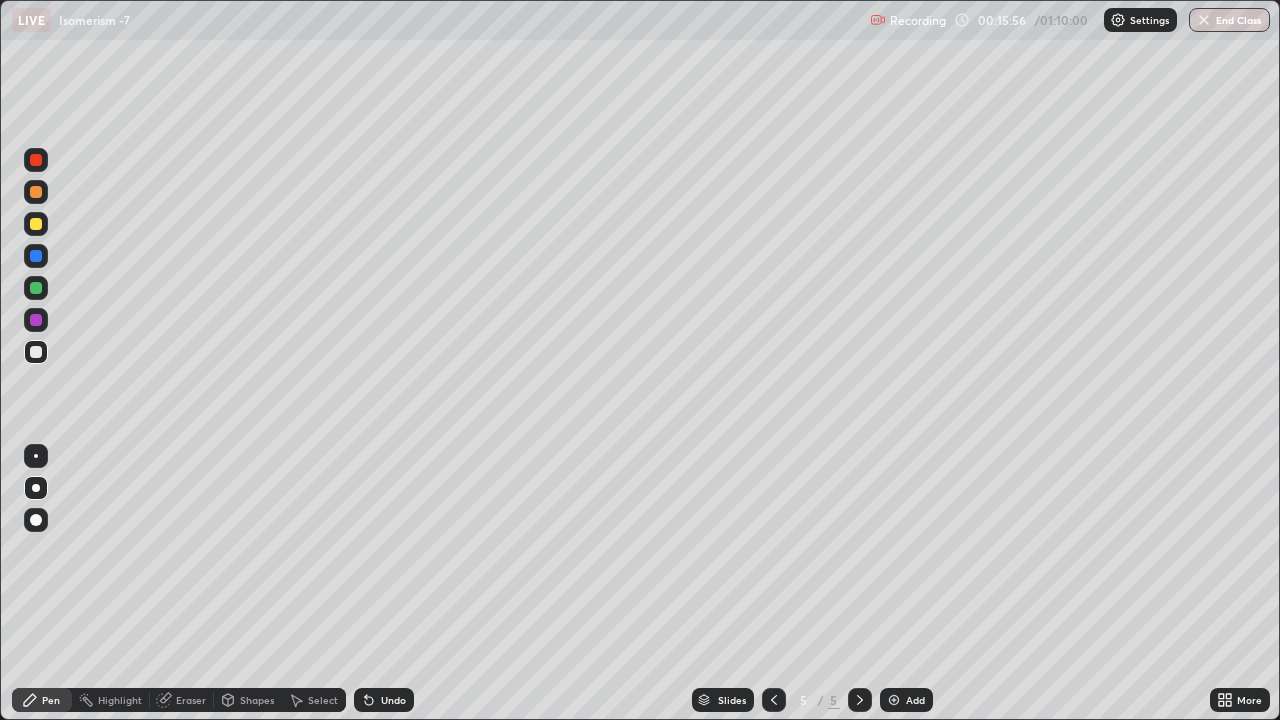 click at bounding box center (36, 224) 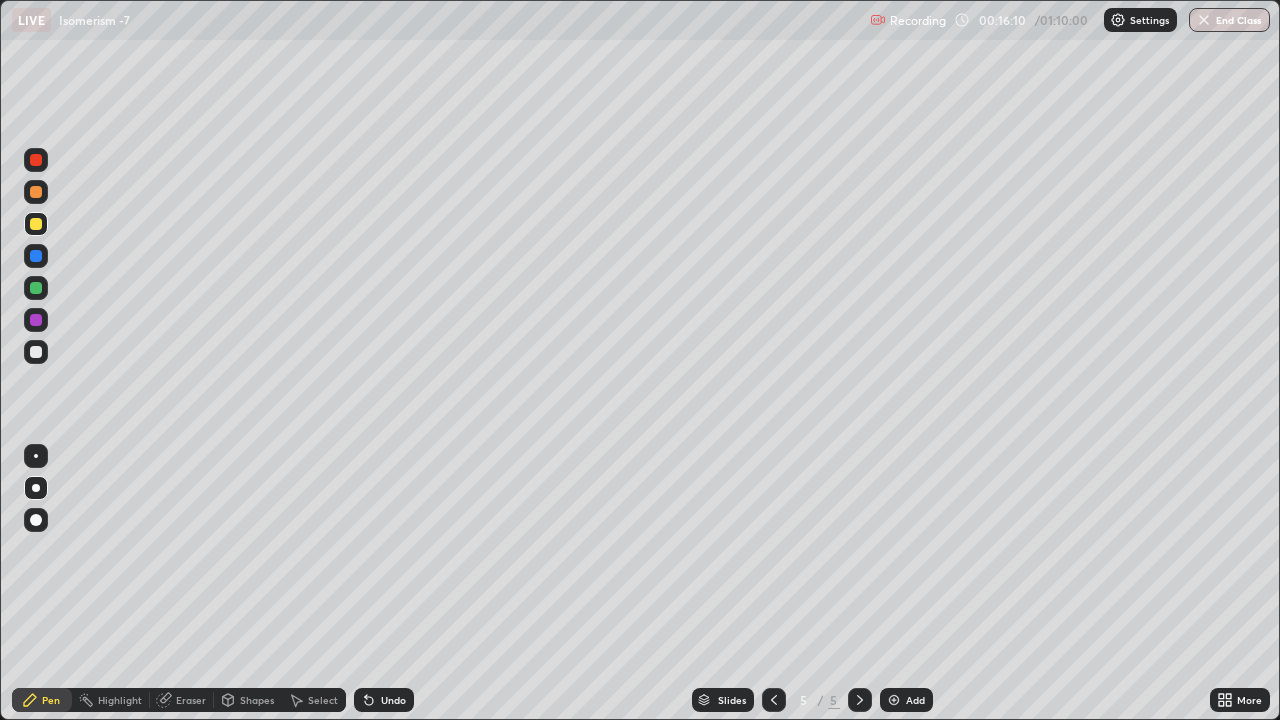 click at bounding box center [36, 352] 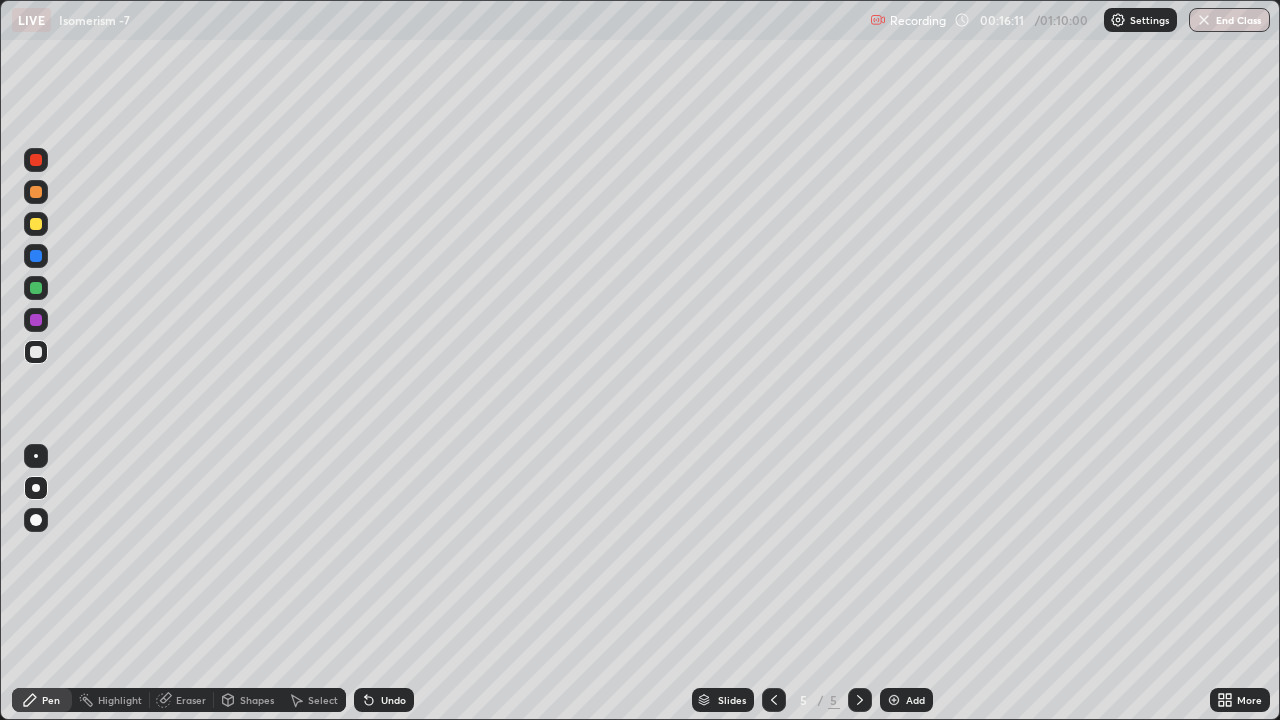 click at bounding box center [36, 456] 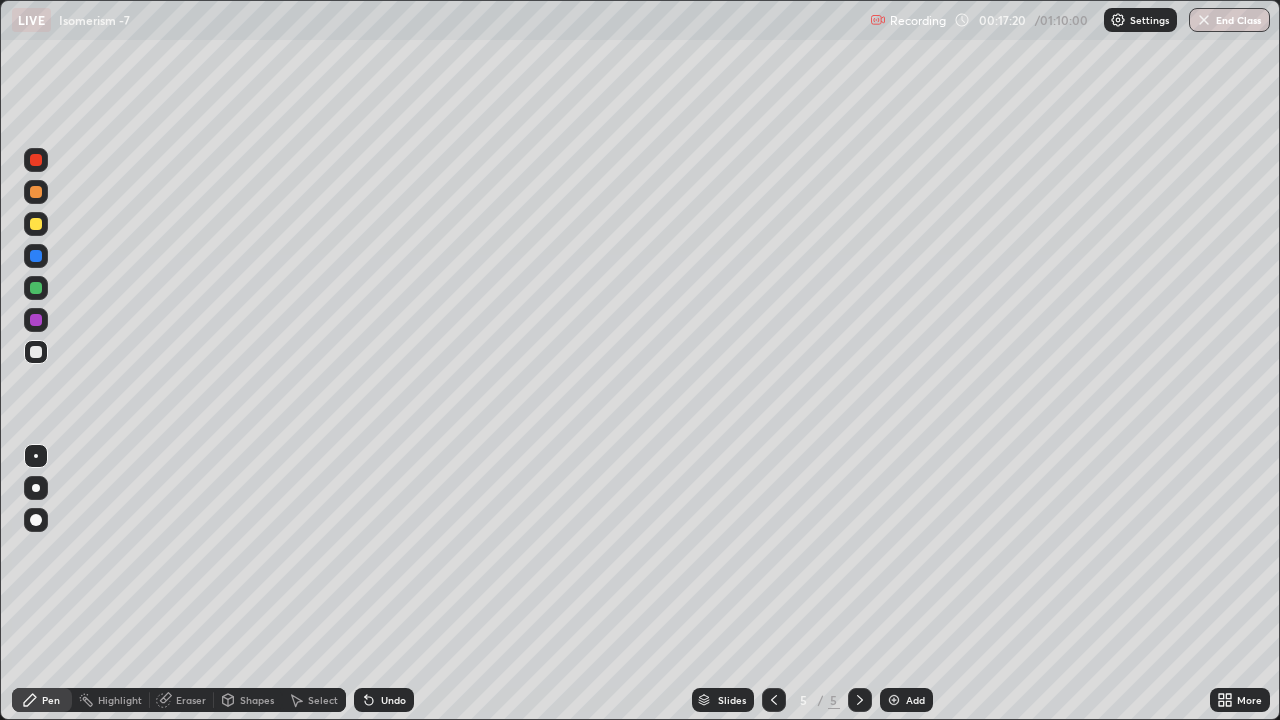click at bounding box center [36, 288] 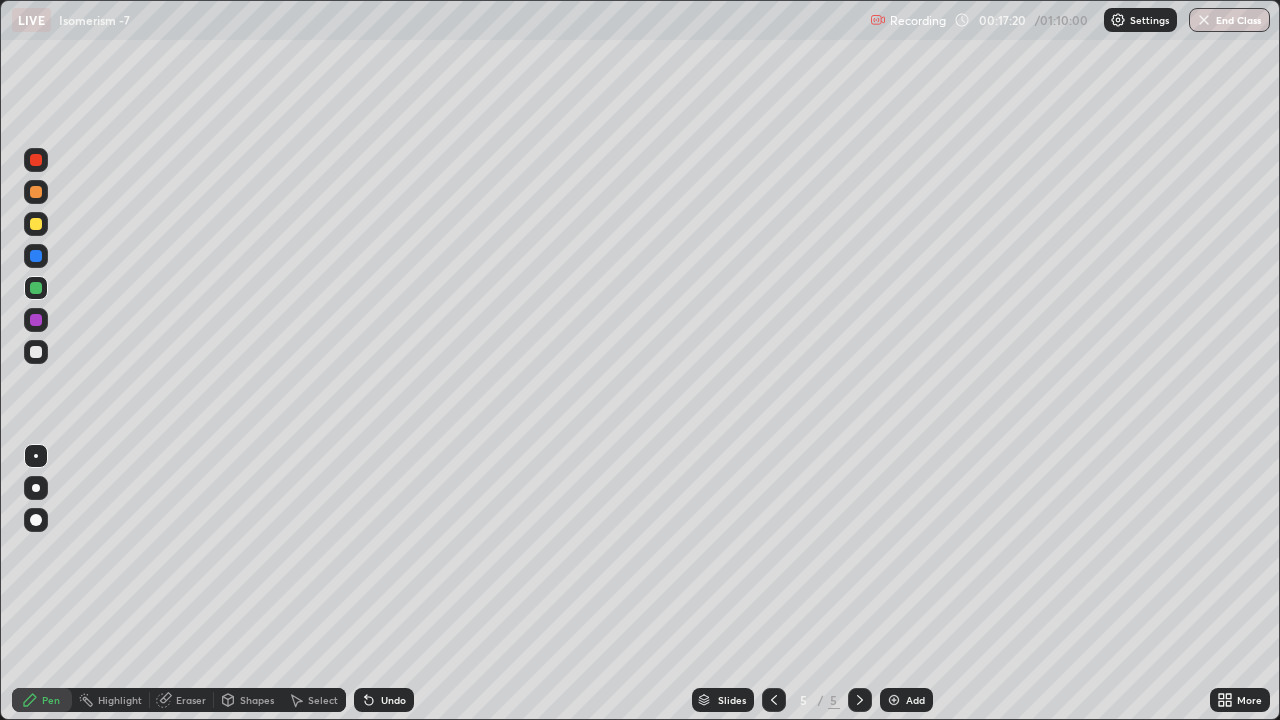 click at bounding box center (36, 224) 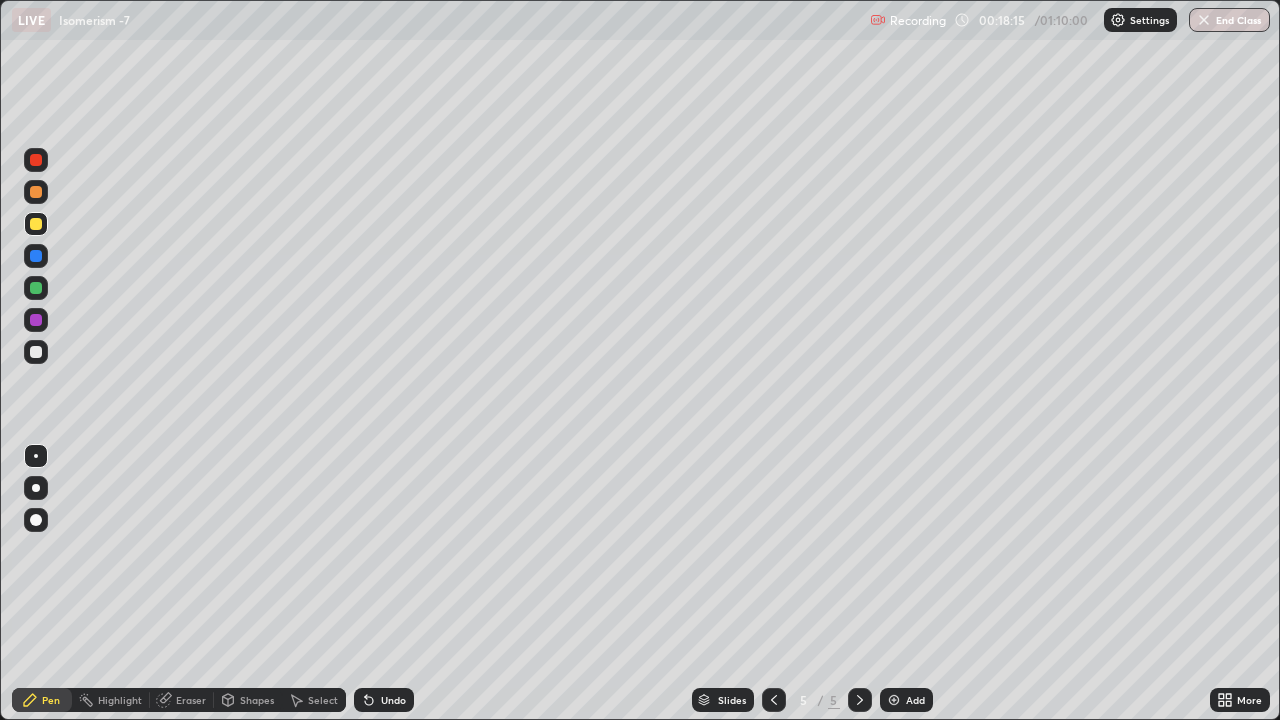 click on "Eraser" at bounding box center (191, 700) 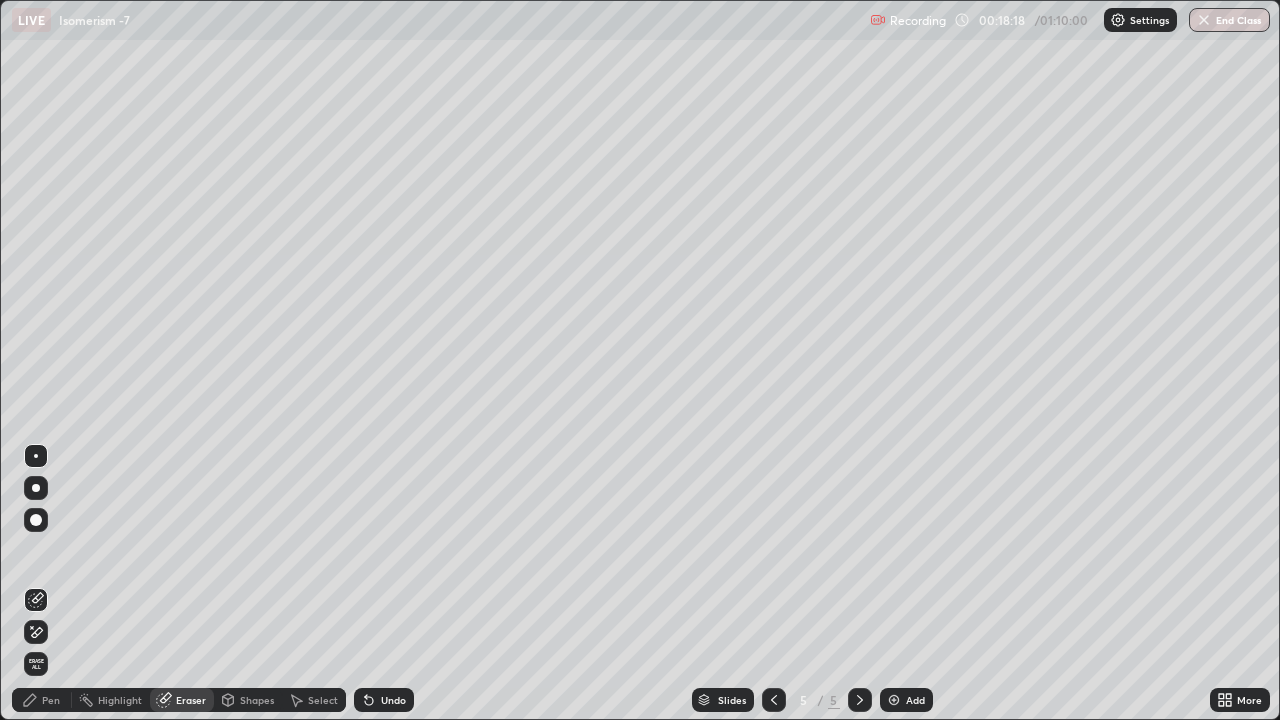 click 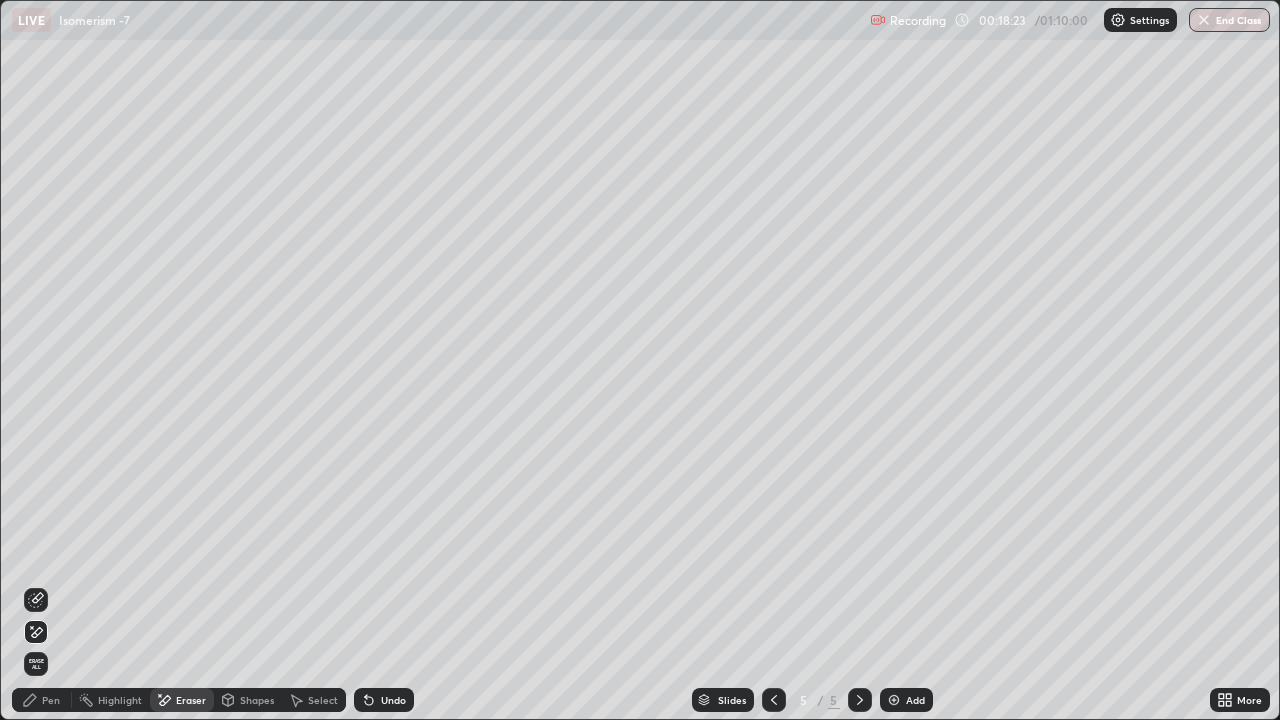 click 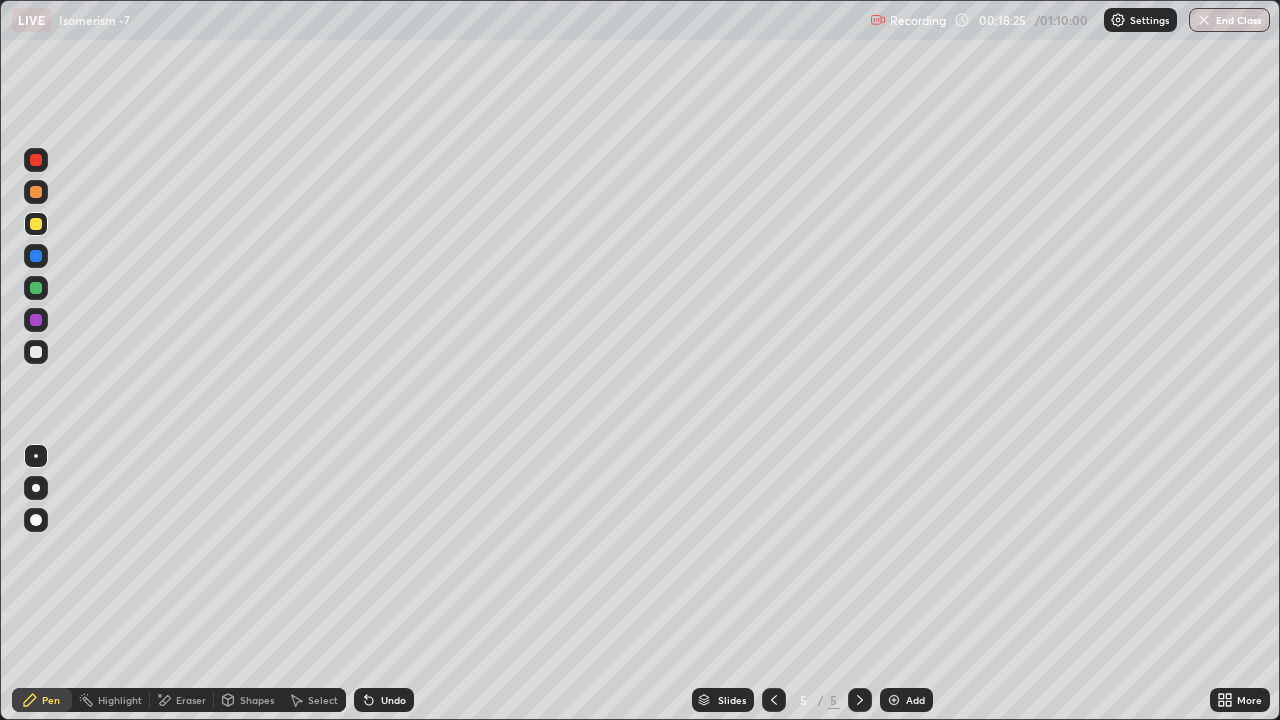 click at bounding box center [36, 488] 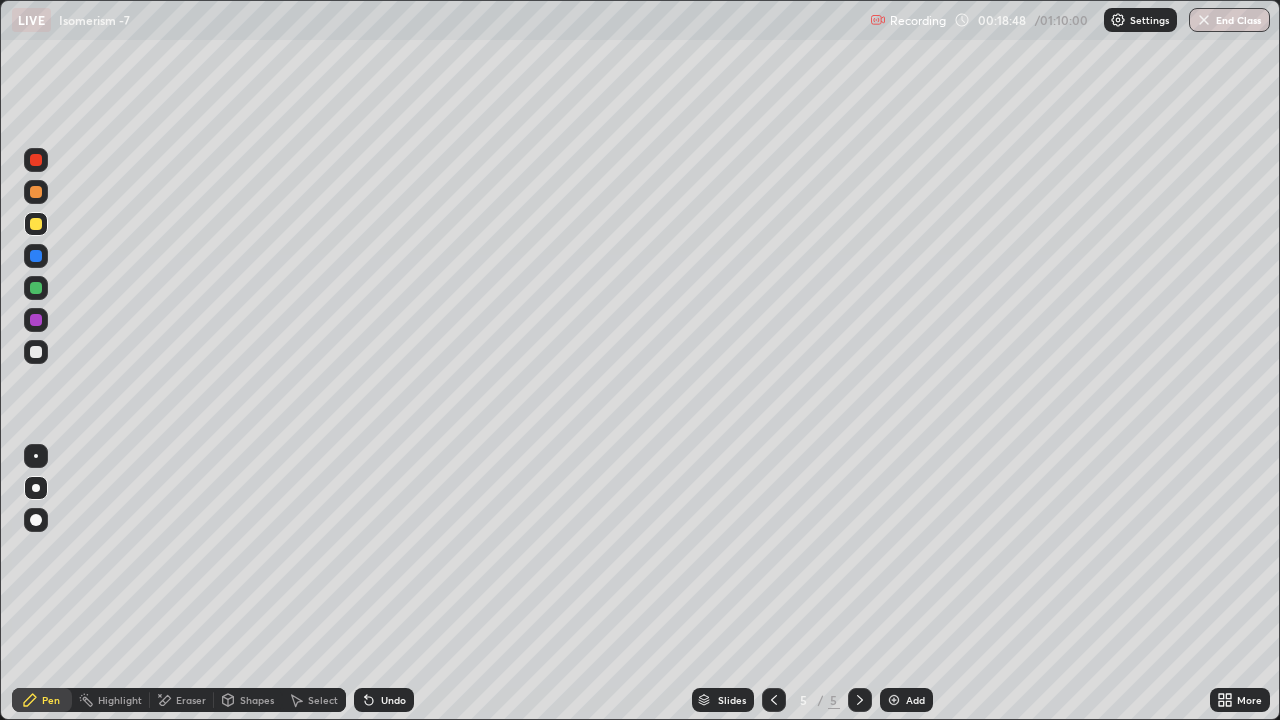 click at bounding box center (36, 352) 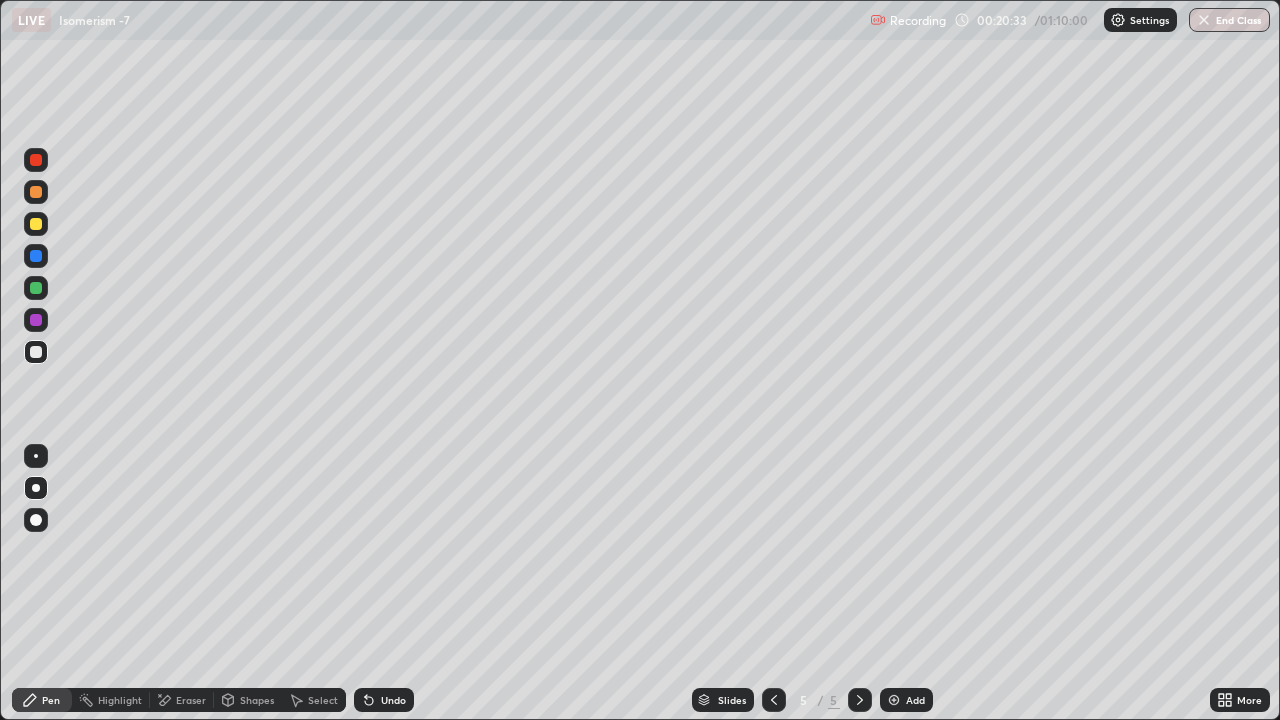 click at bounding box center [36, 224] 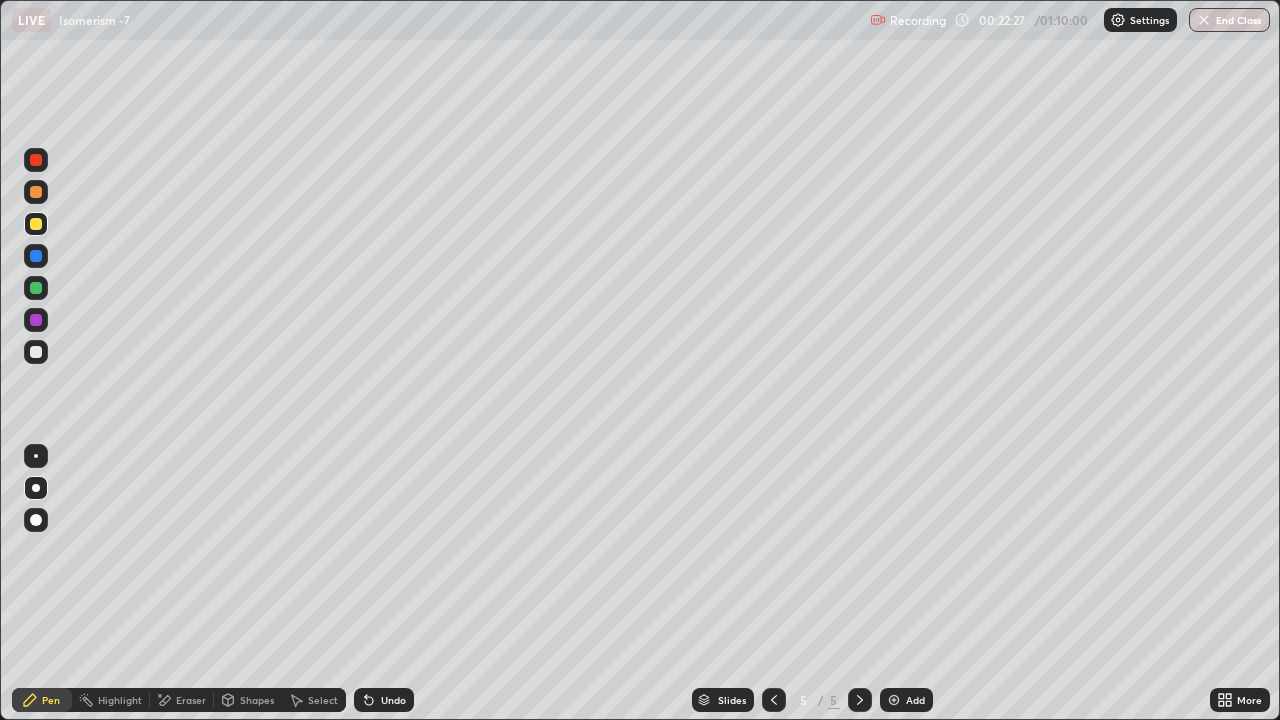click at bounding box center [36, 288] 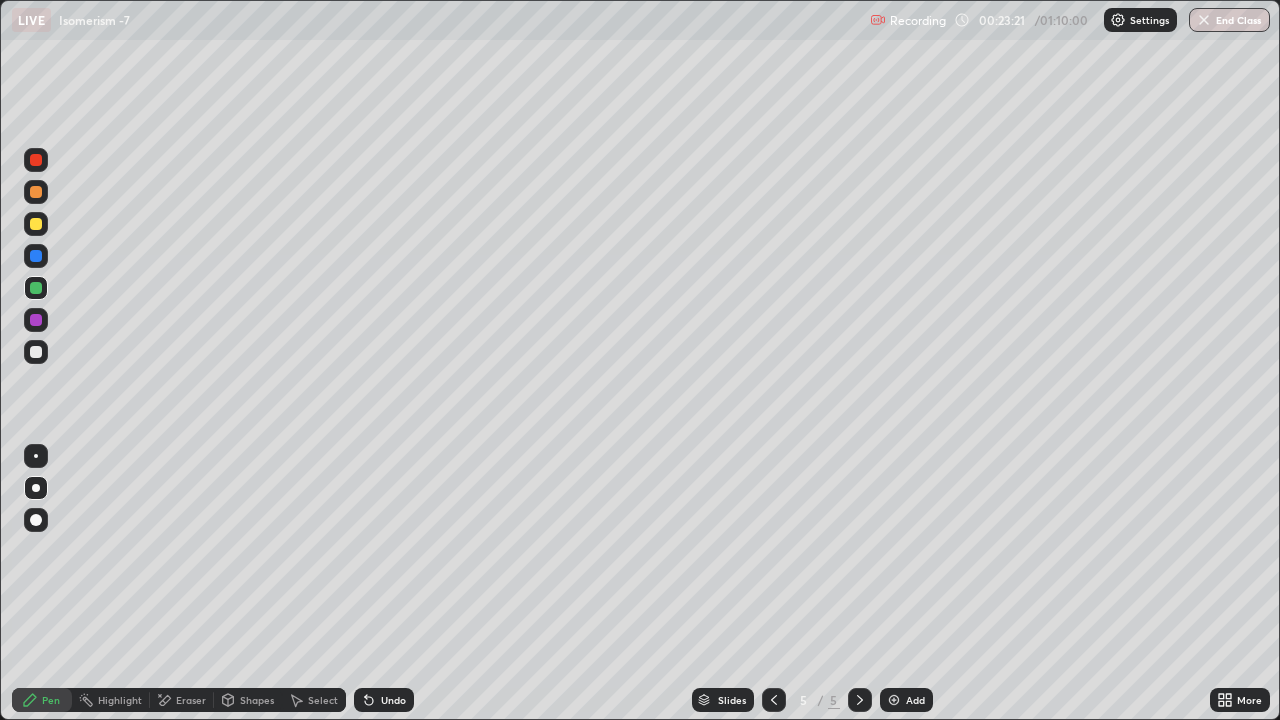 click at bounding box center [36, 224] 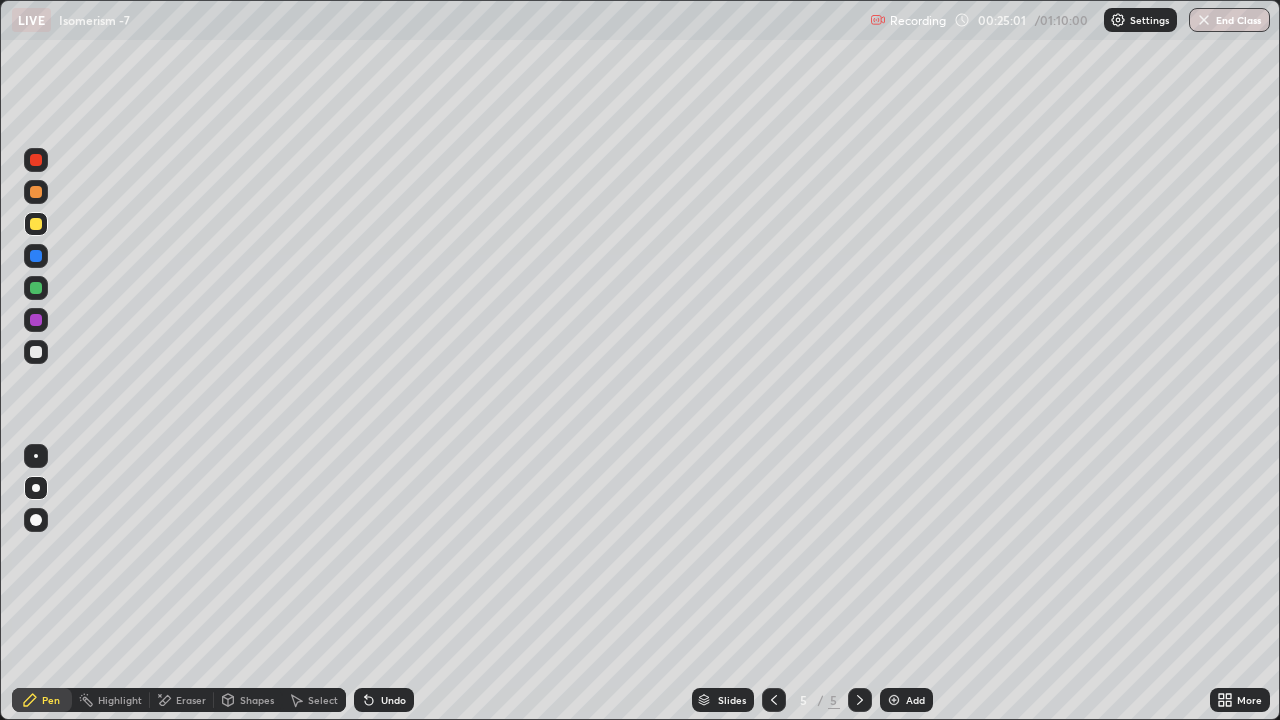 click at bounding box center [36, 520] 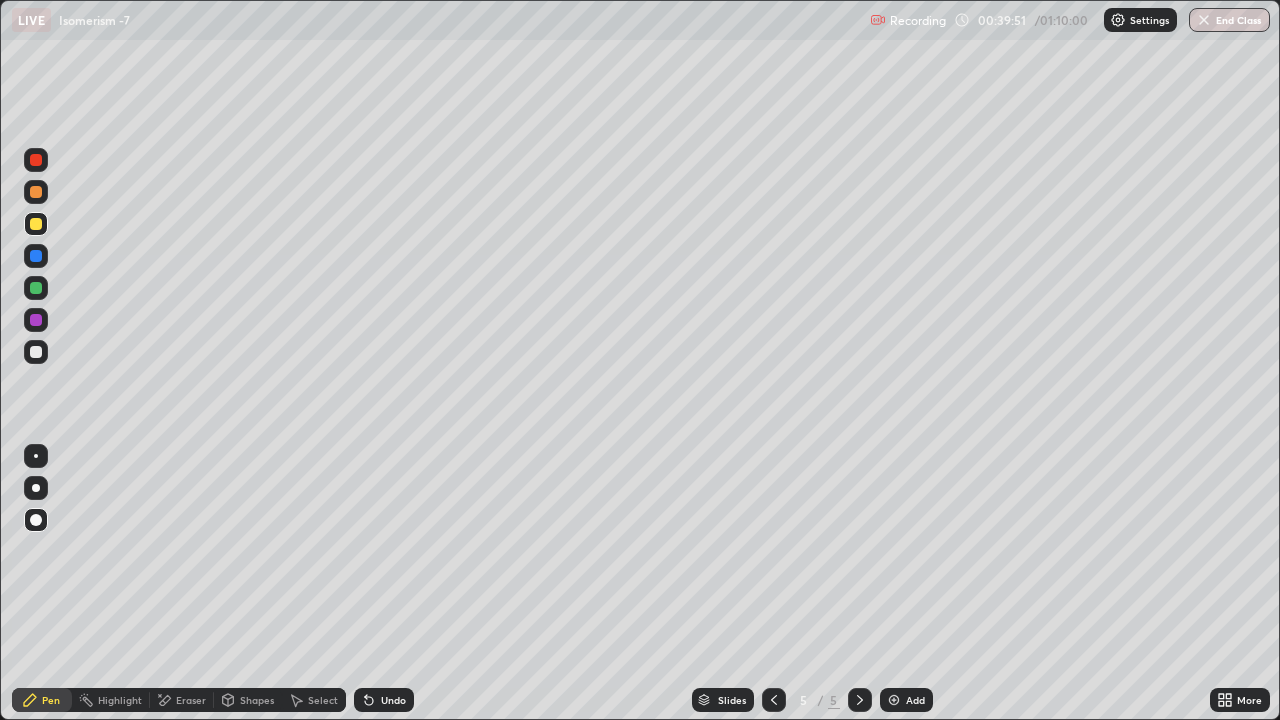 click on "End Class" at bounding box center [1229, 20] 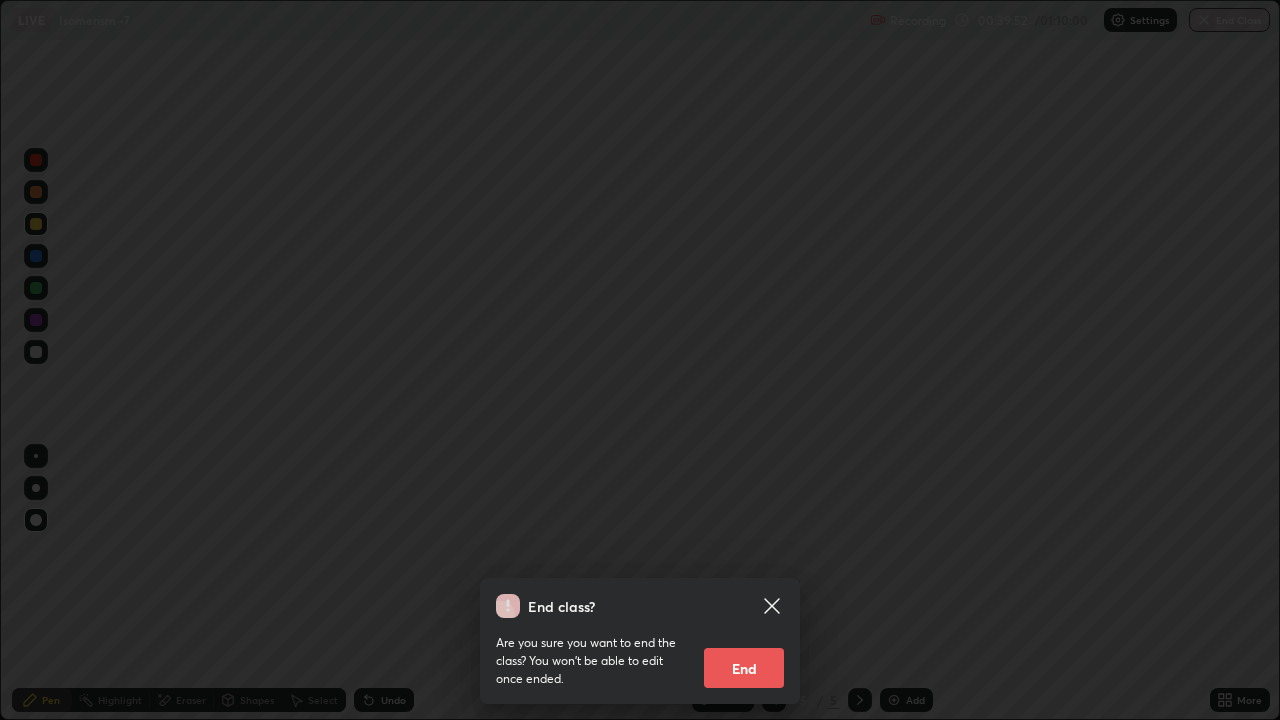 click on "End" at bounding box center [744, 668] 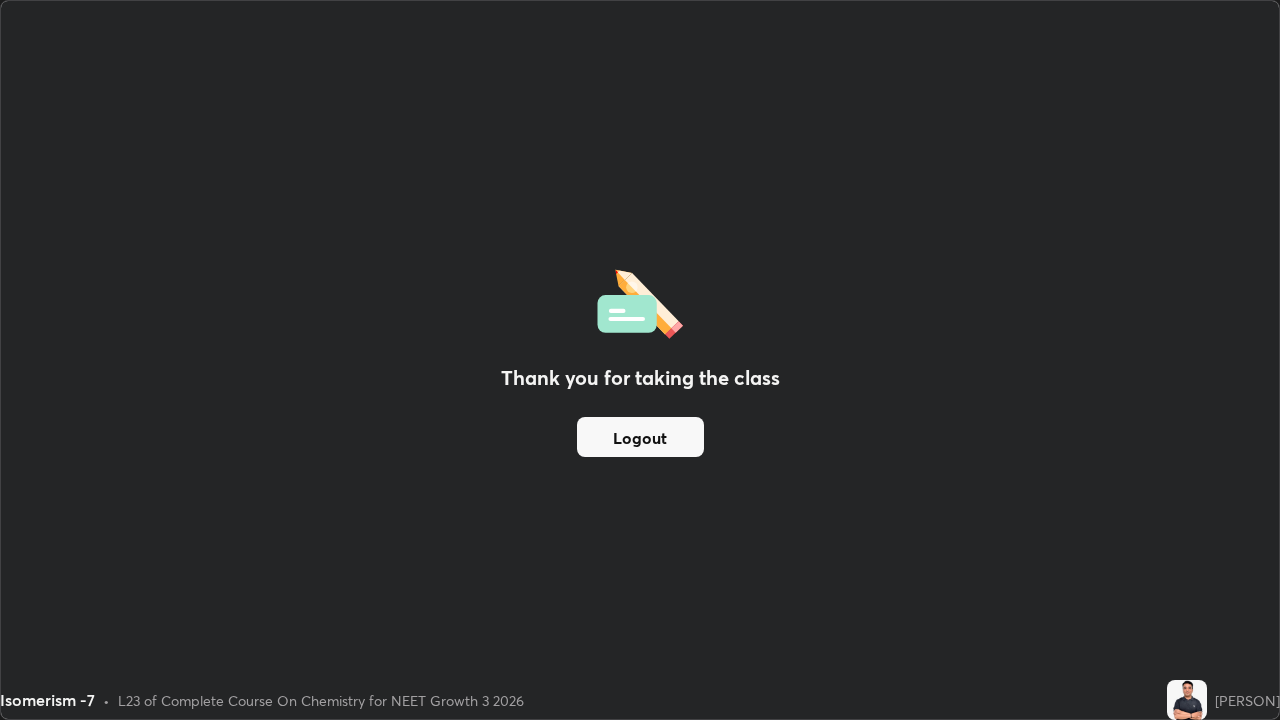 click on "Logout" at bounding box center (640, 437) 